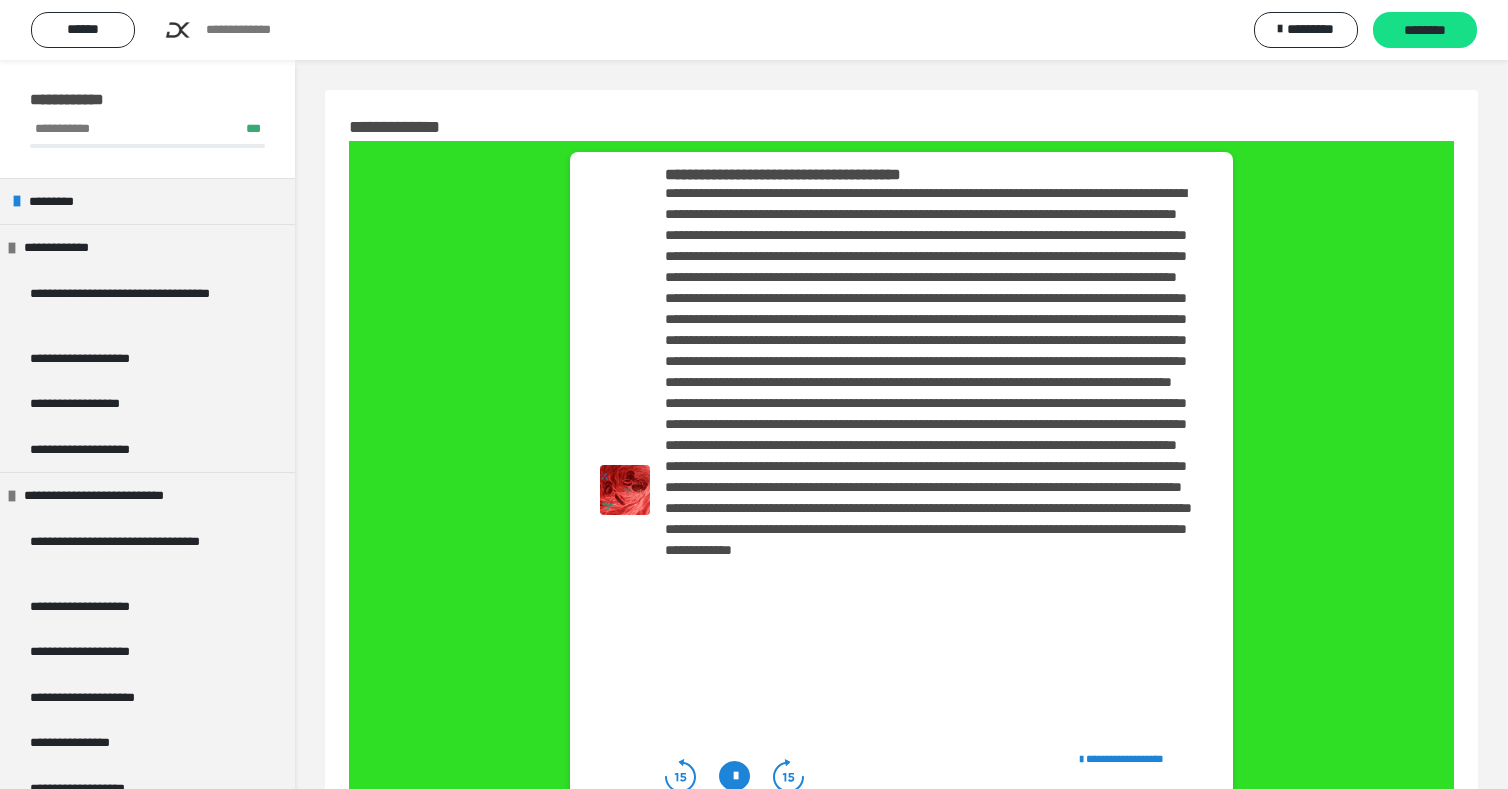 scroll, scrollTop: 159, scrollLeft: 0, axis: vertical 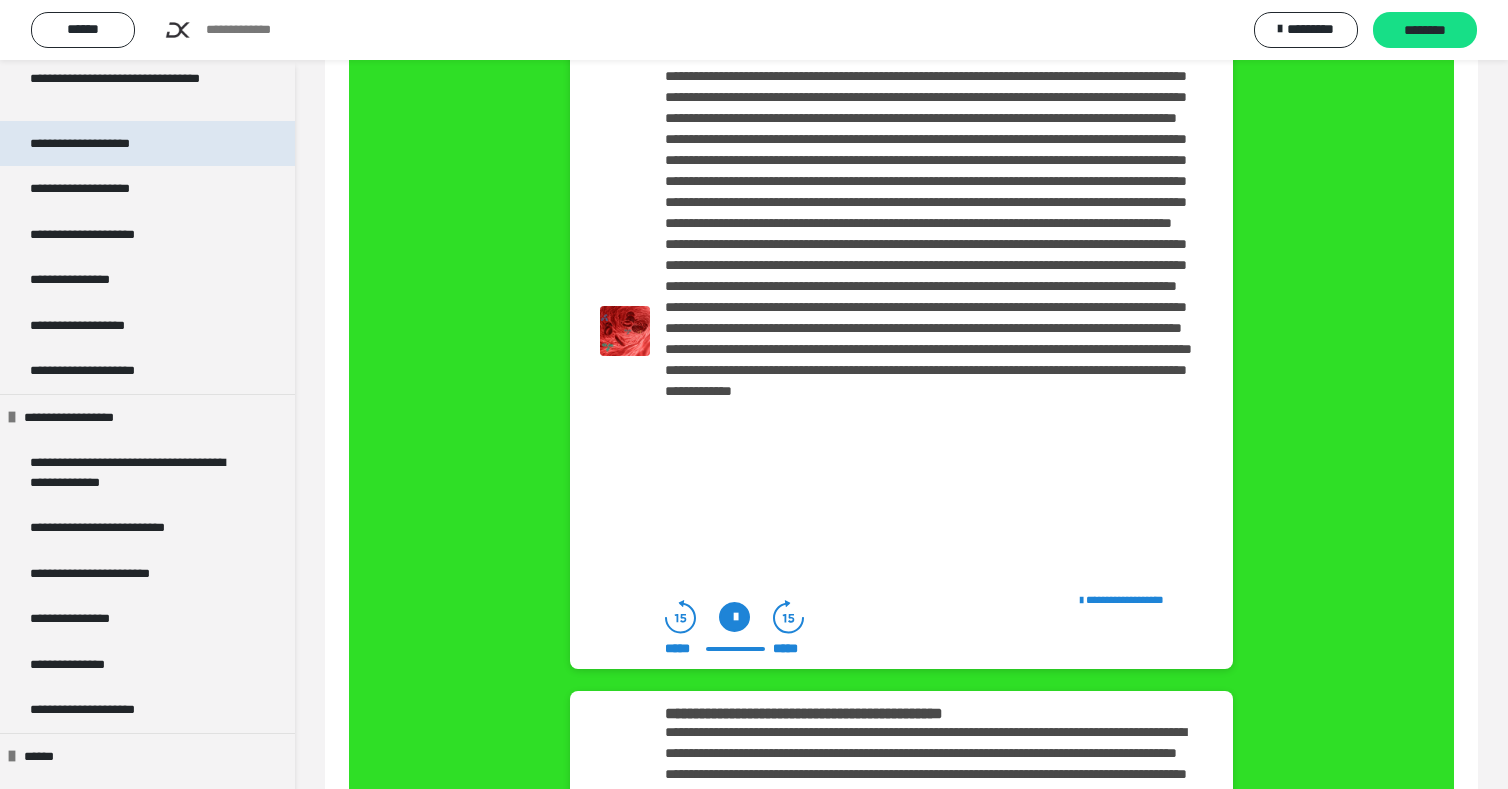 click on "**********" at bounding box center [115, 144] 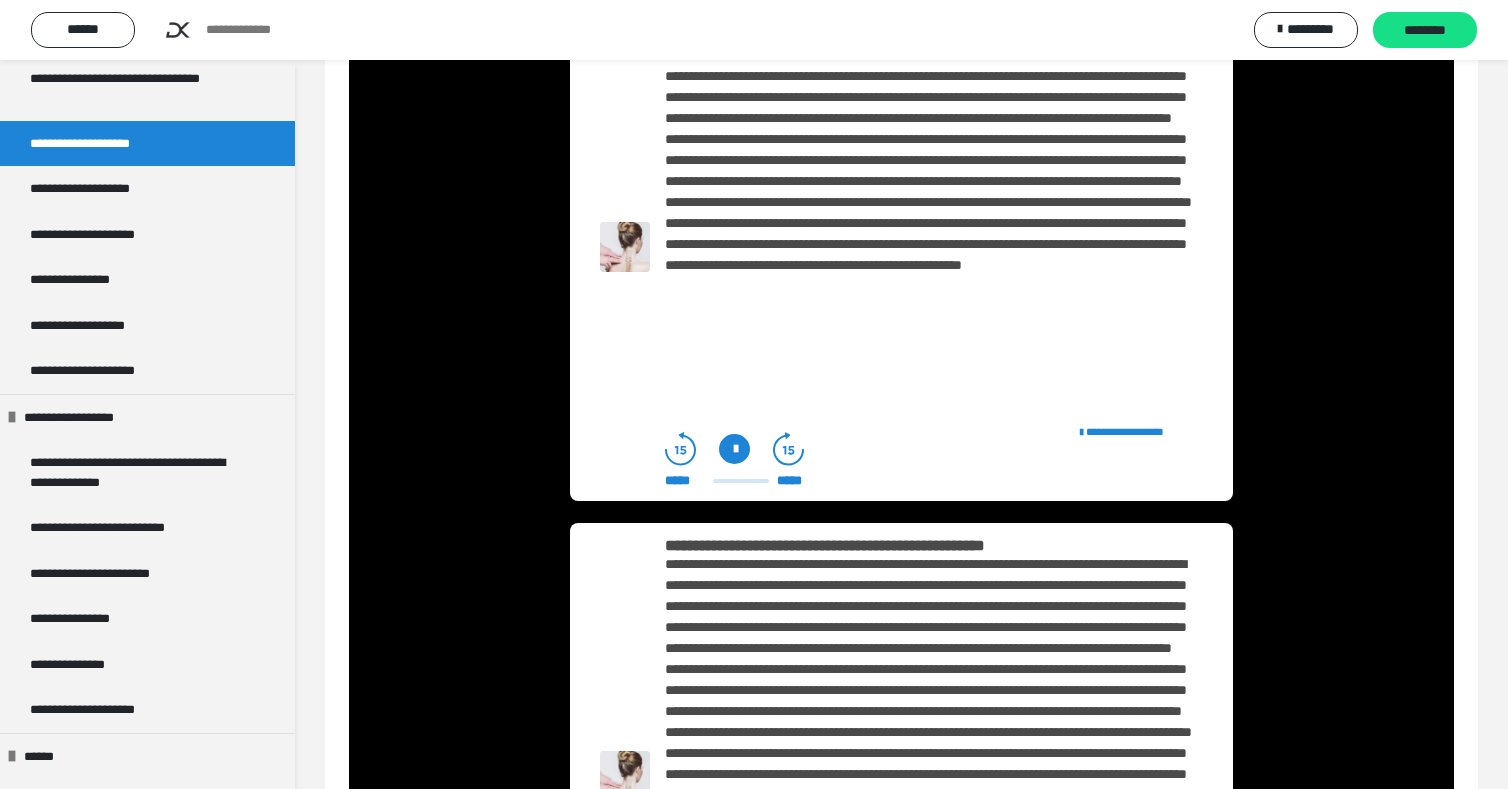 click at bounding box center [734, 449] 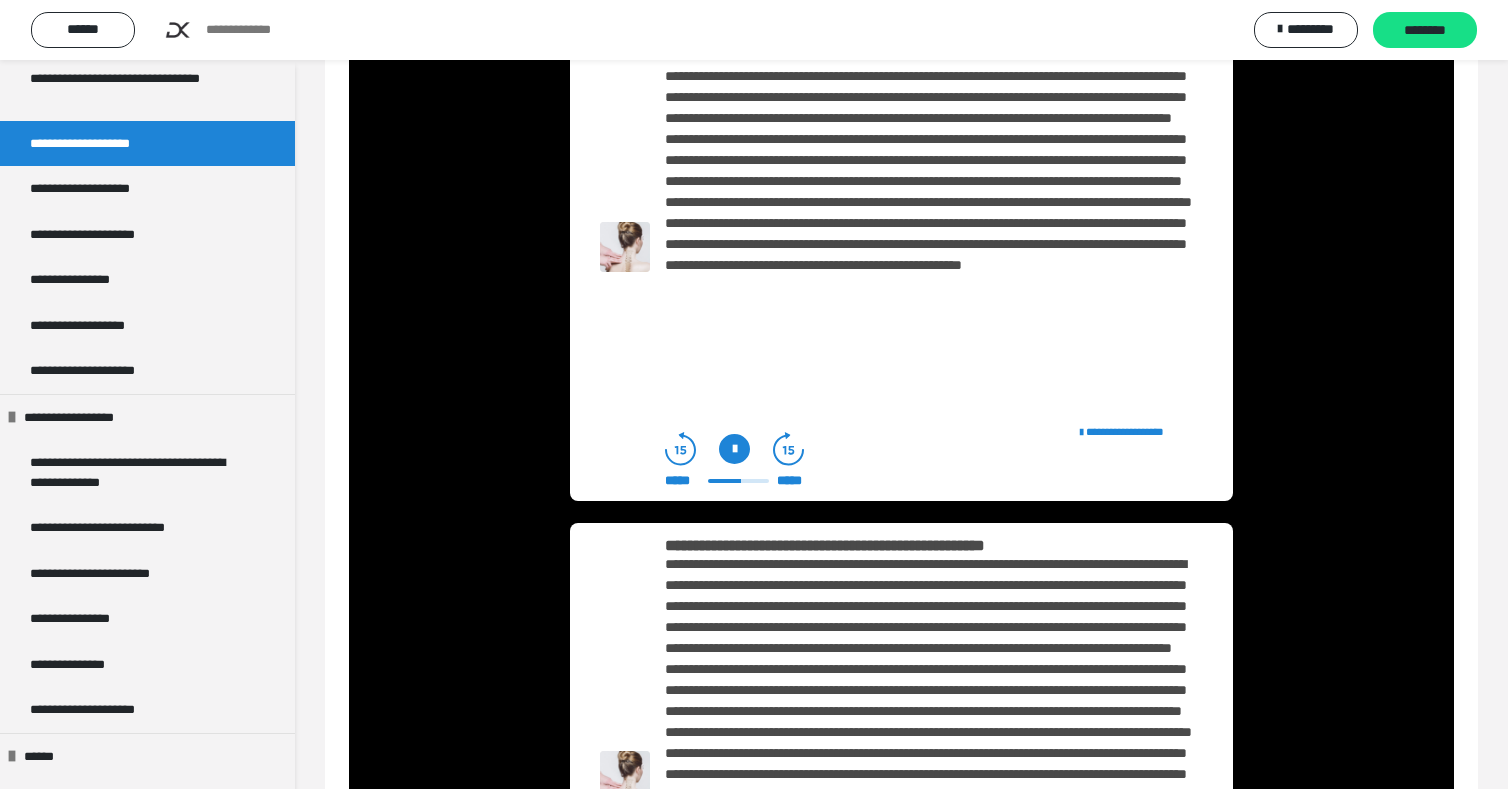 click at bounding box center (929, 213) 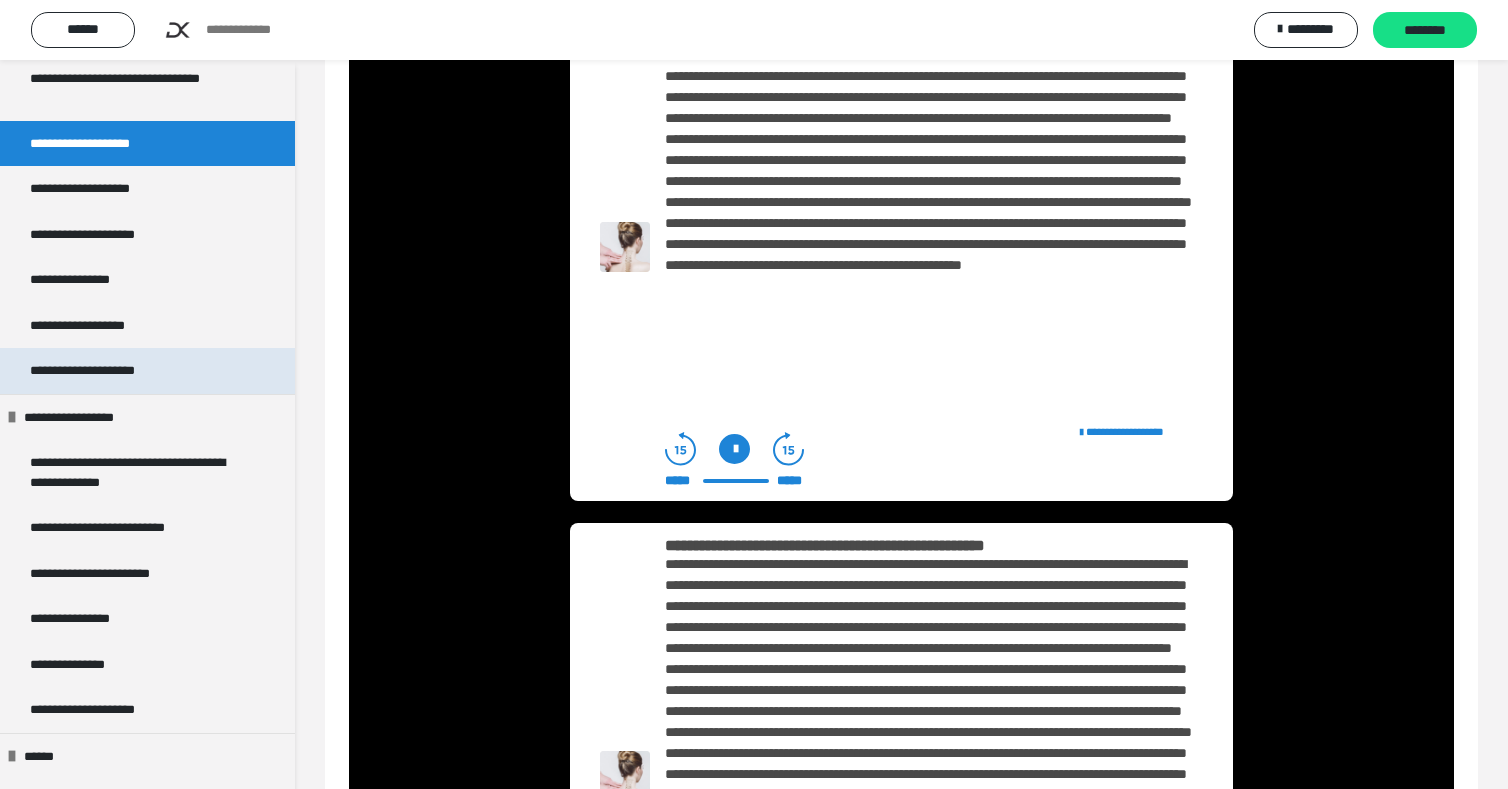 click on "**********" at bounding box center (123, 371) 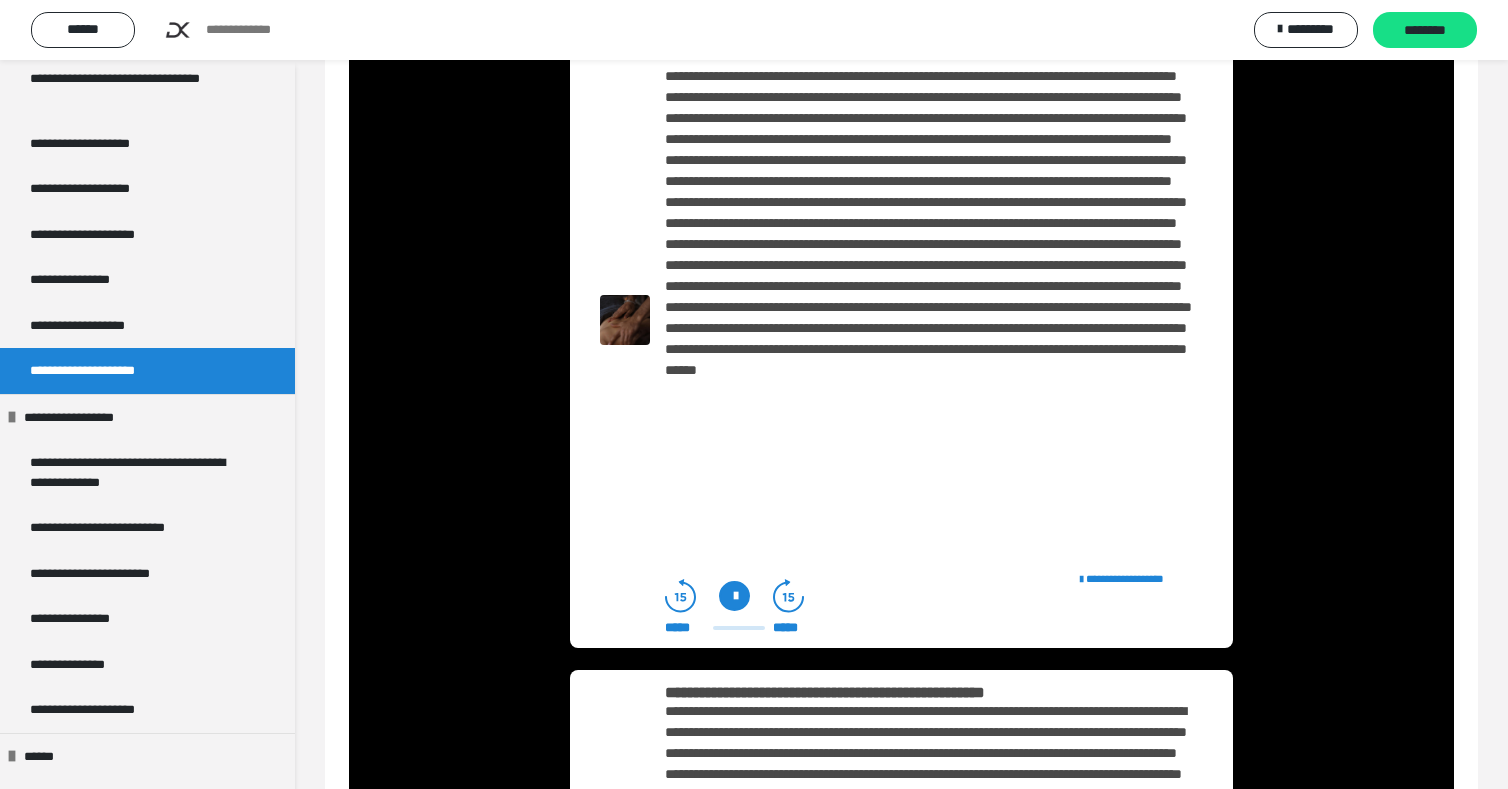 click at bounding box center [734, 596] 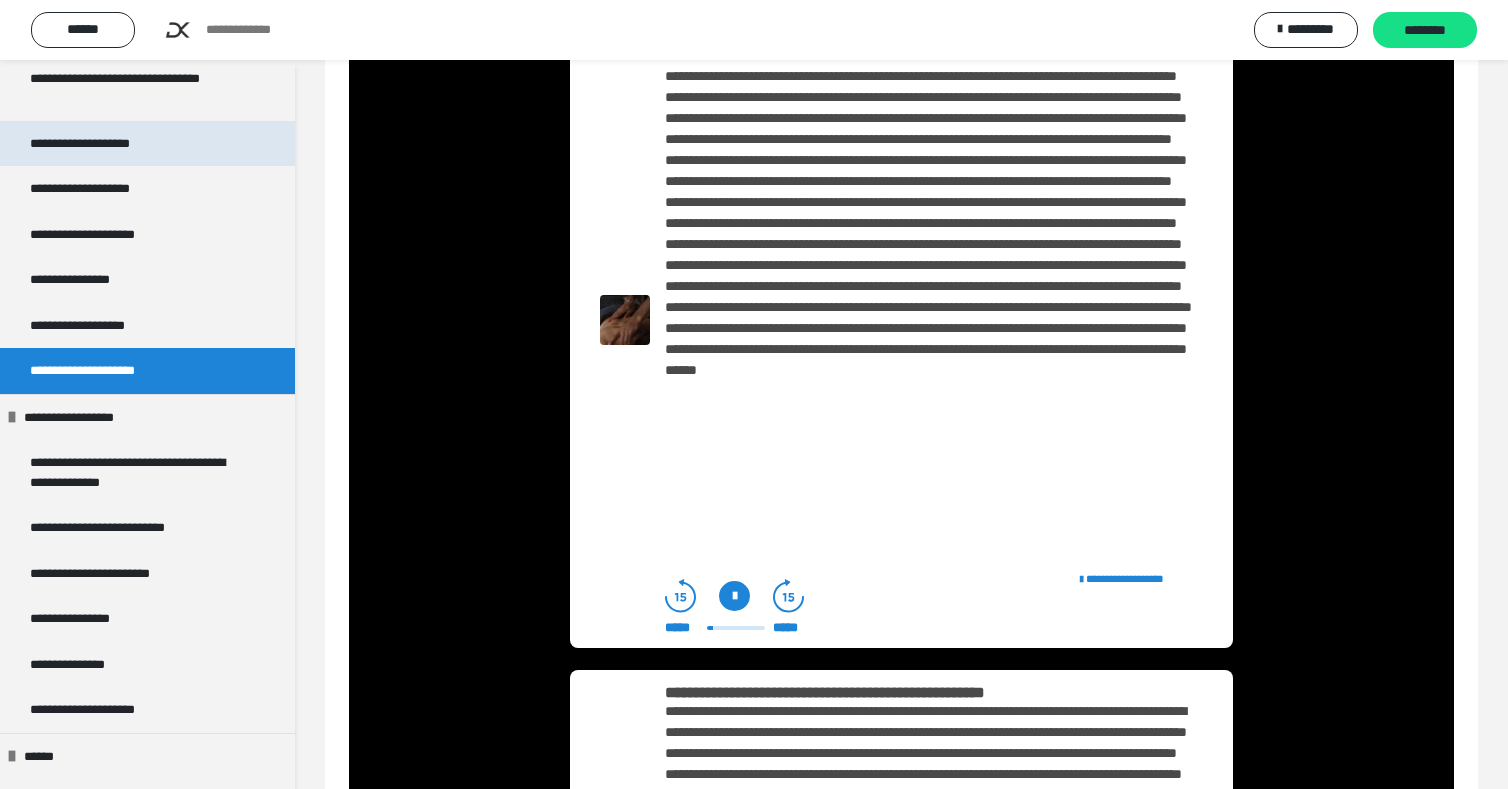 click on "**********" at bounding box center (115, 144) 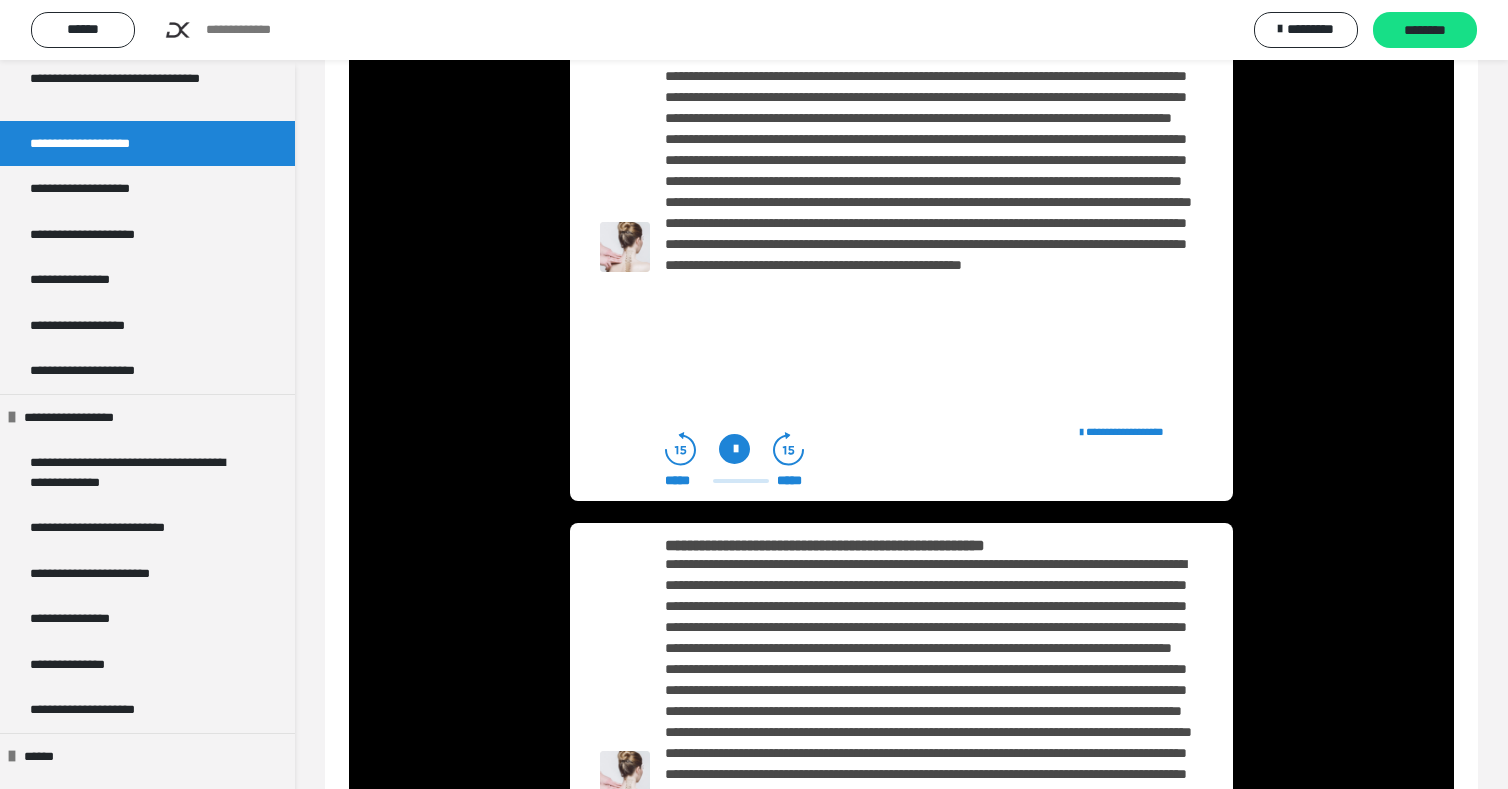 click at bounding box center [734, 449] 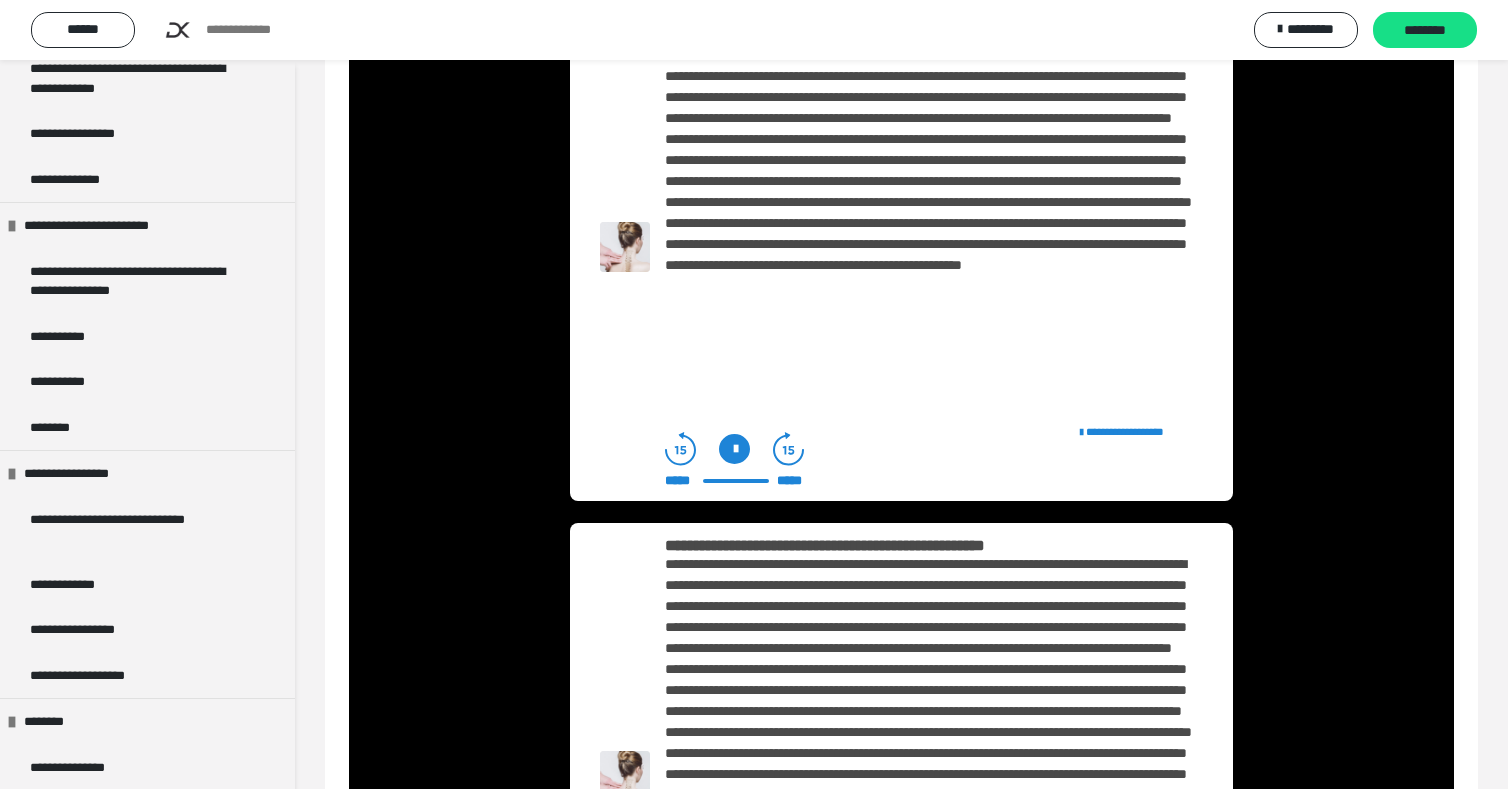 scroll, scrollTop: 1495, scrollLeft: 0, axis: vertical 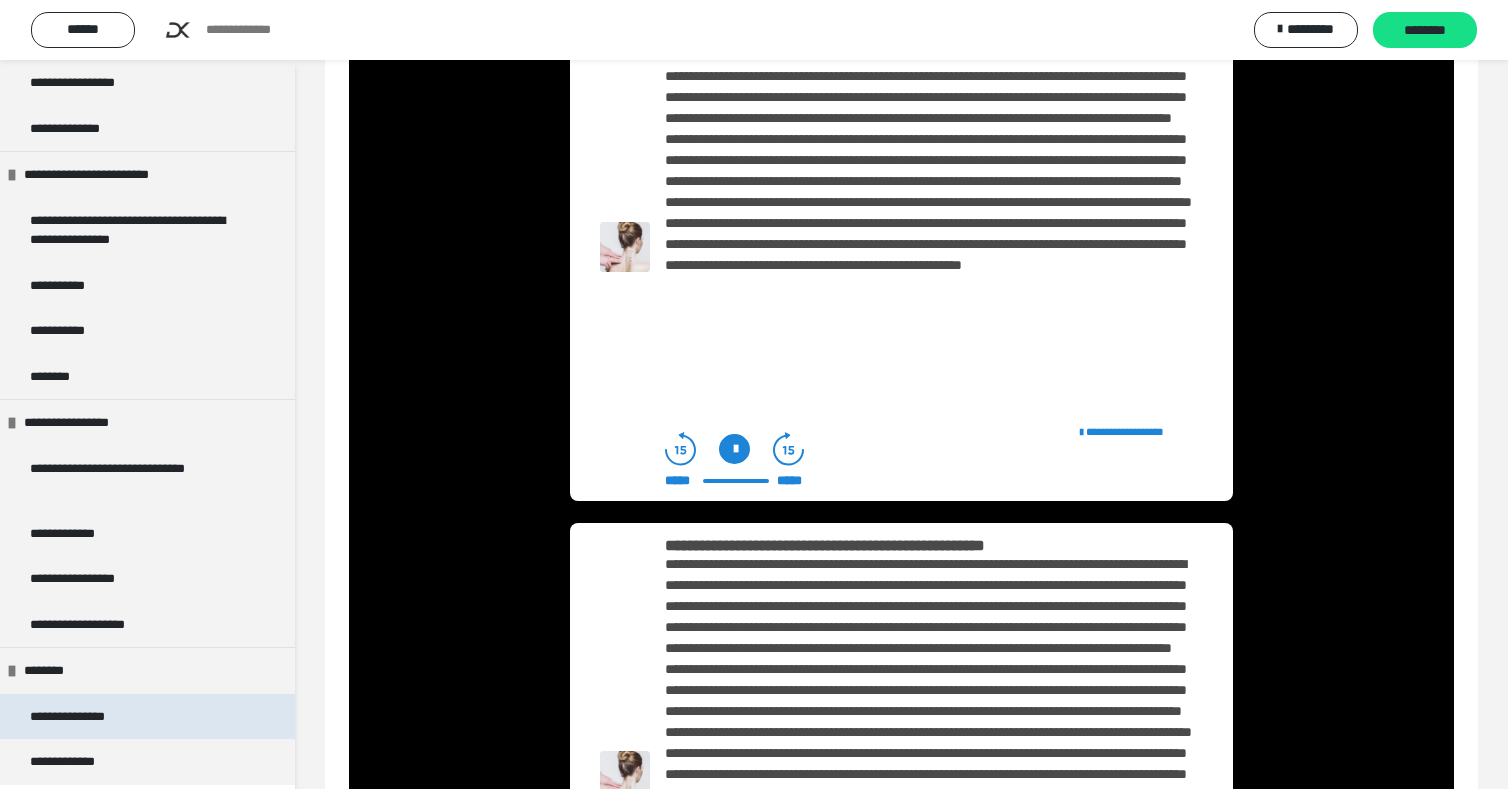 click on "**********" at bounding box center (87, 717) 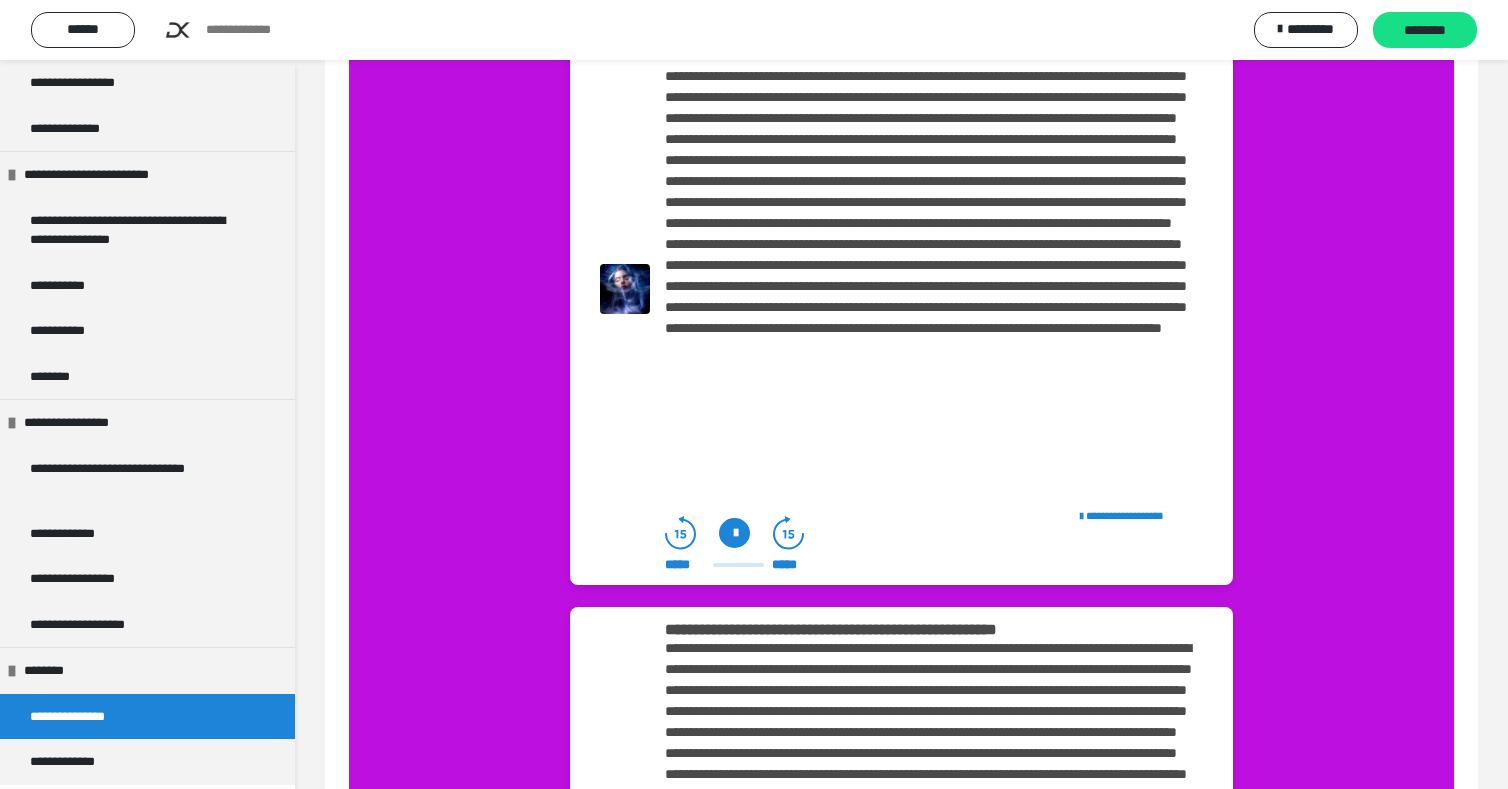 click at bounding box center [734, 533] 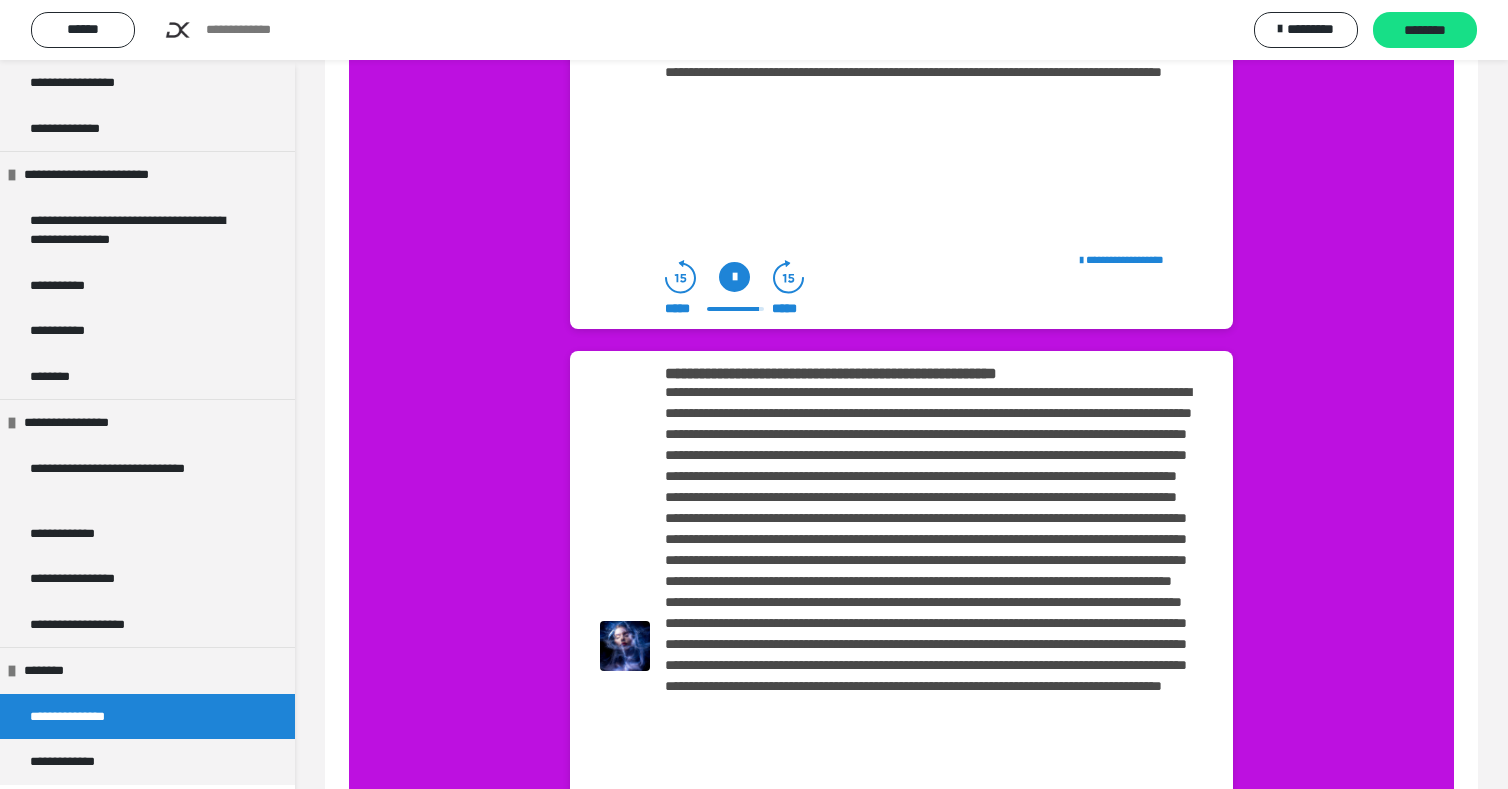 scroll, scrollTop: 633, scrollLeft: 0, axis: vertical 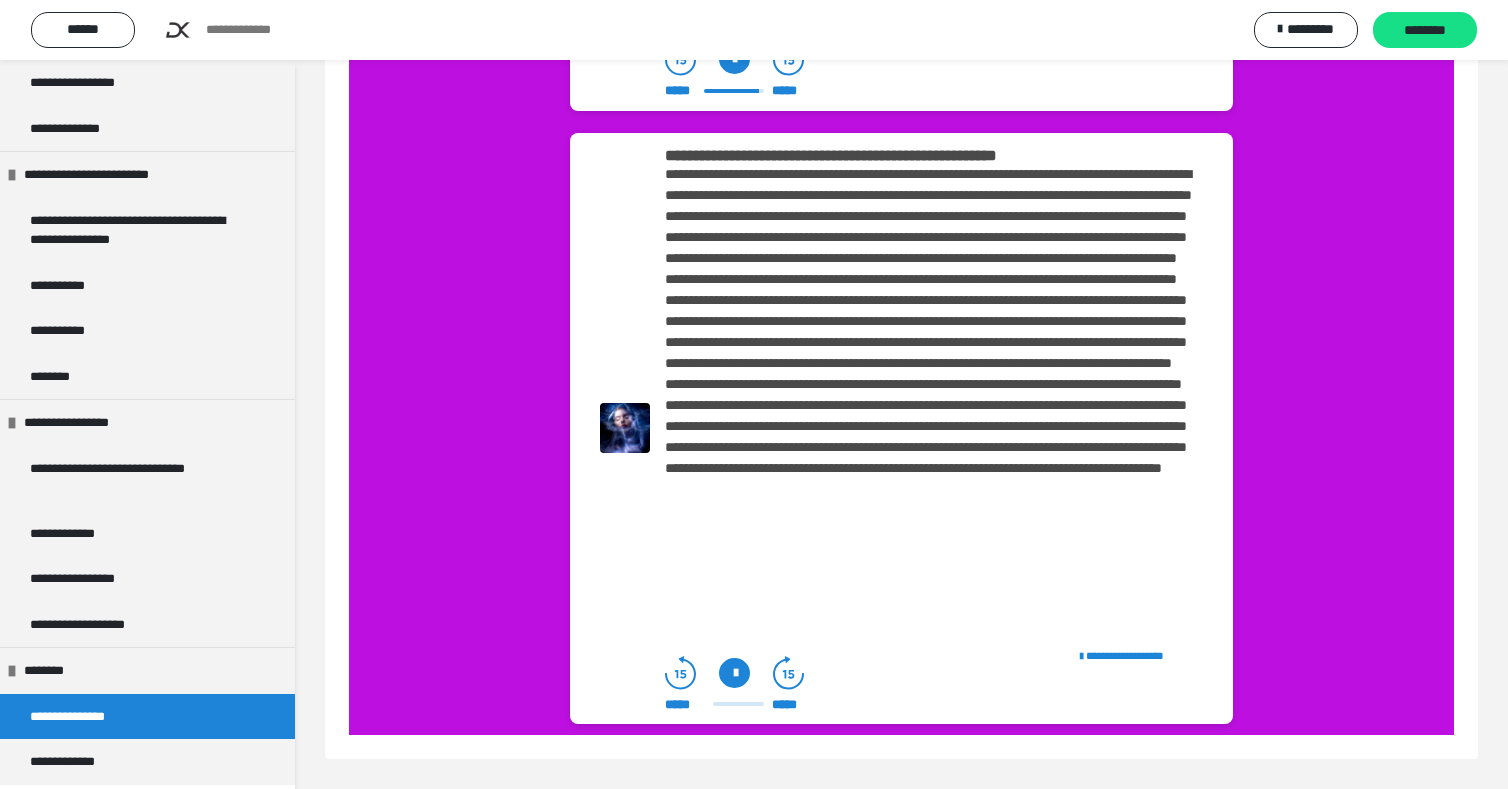 click at bounding box center (734, 59) 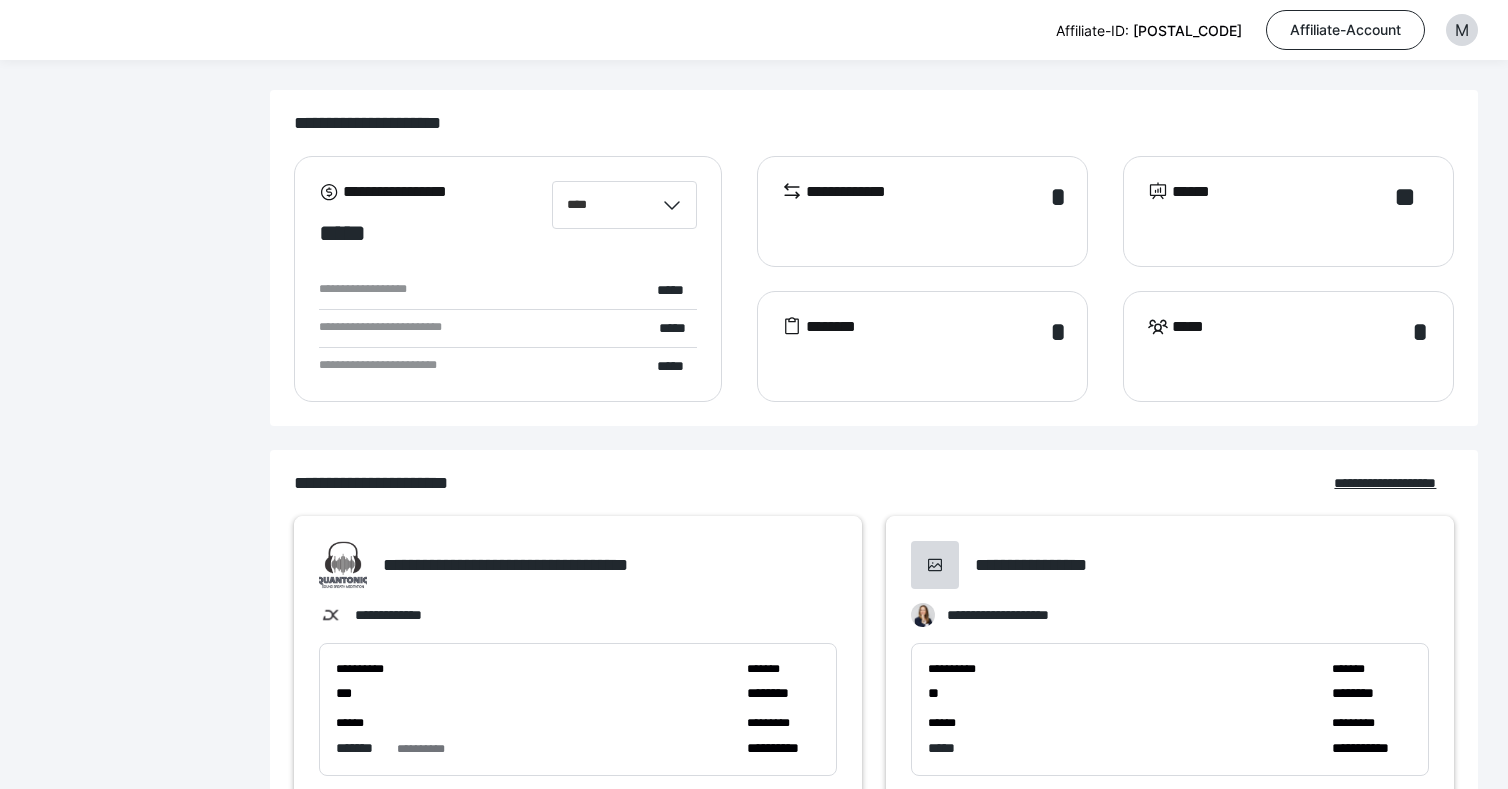 scroll, scrollTop: 0, scrollLeft: 0, axis: both 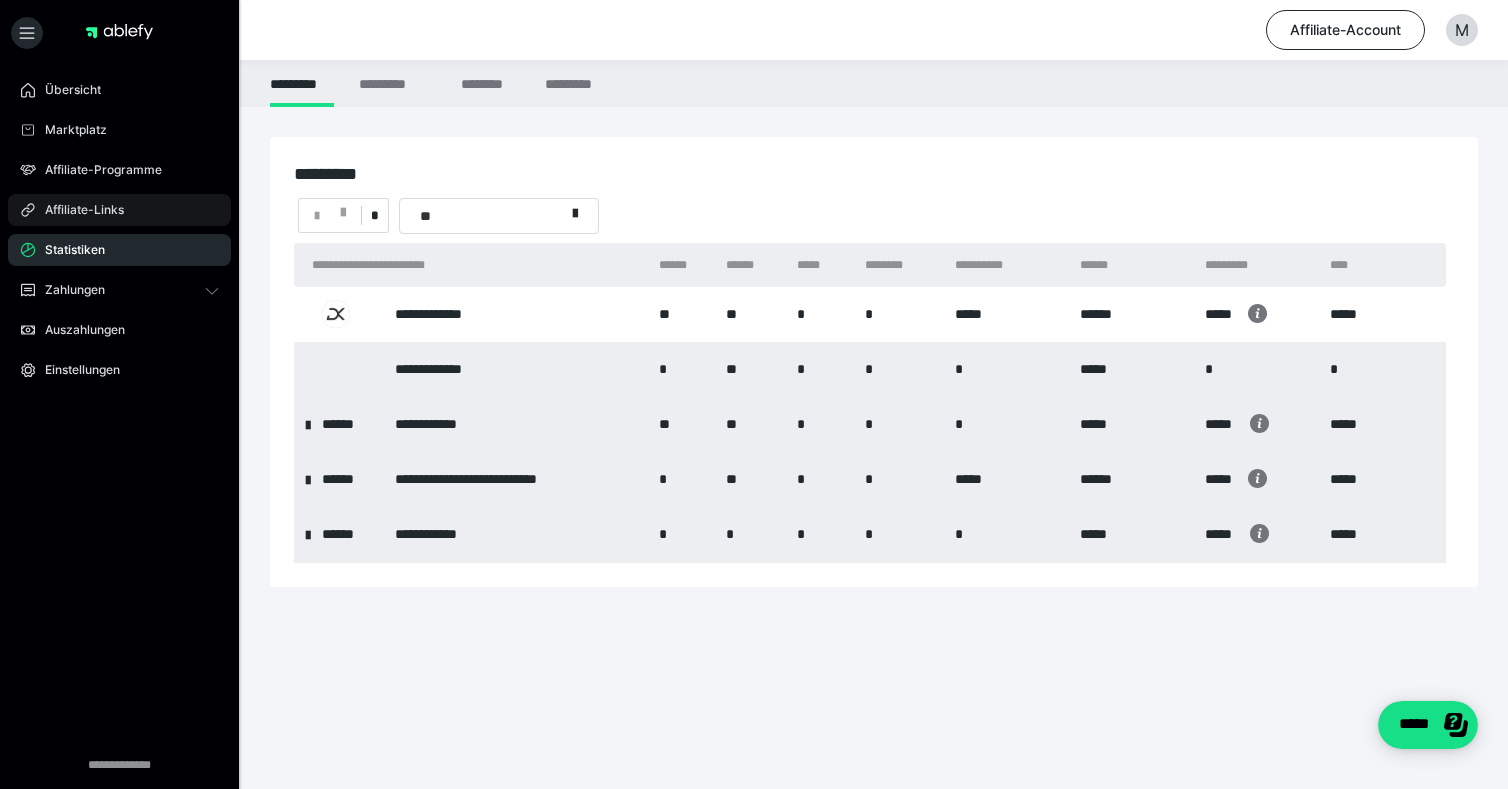 click on "Affiliate-Links" at bounding box center [77, 210] 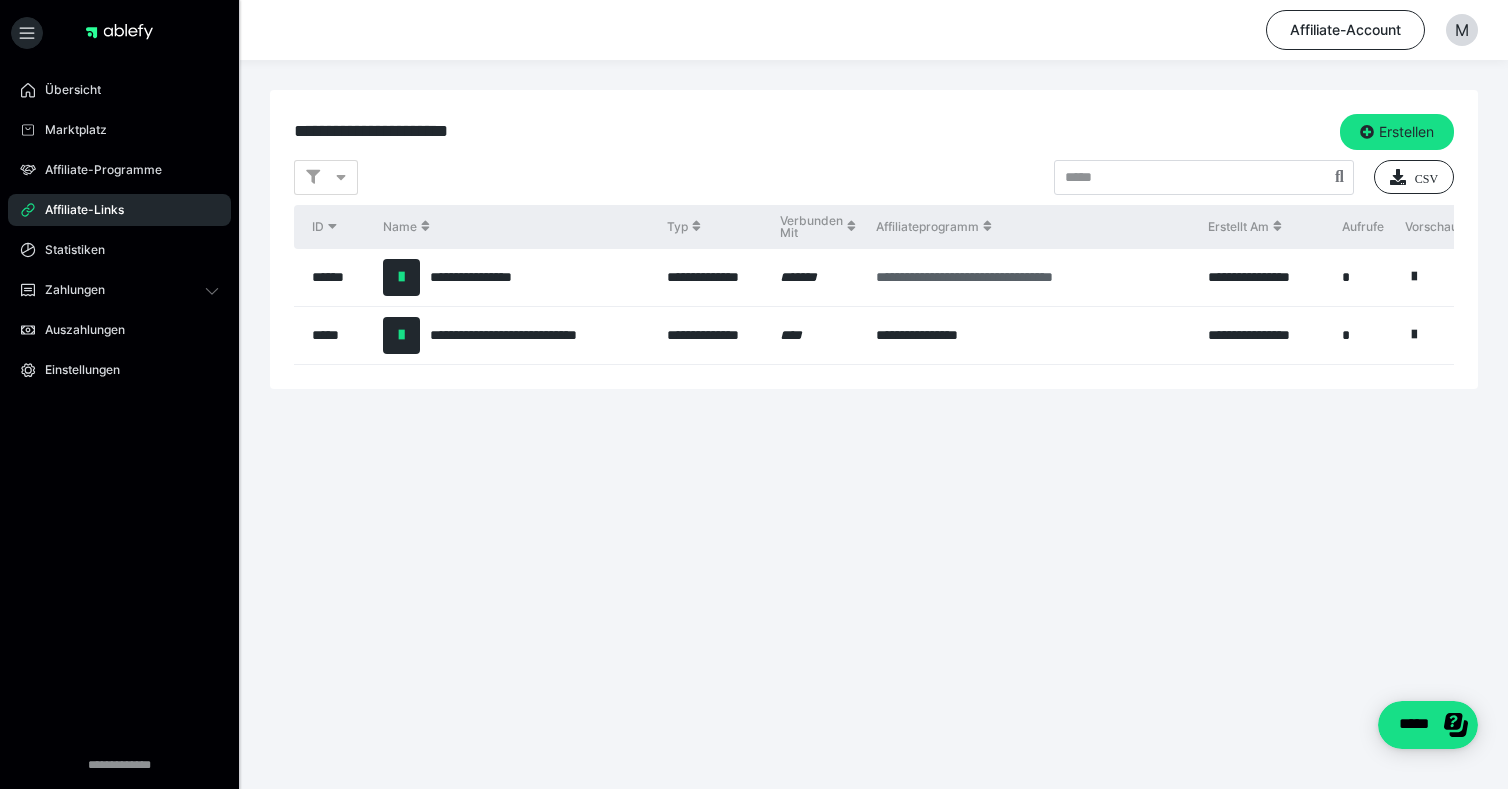 click on "**********" at bounding box center (1031, 277) 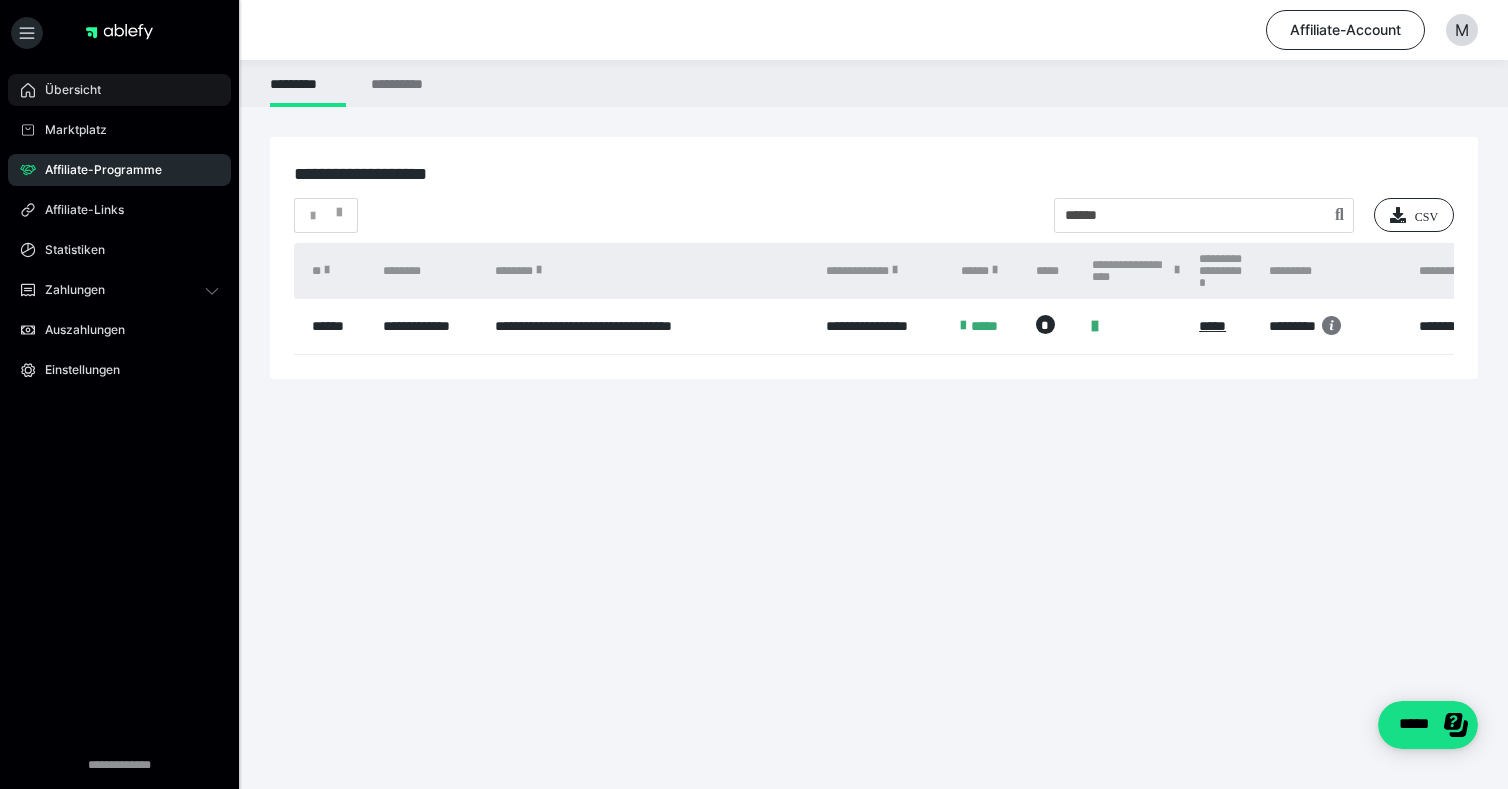 click on "Übersicht" at bounding box center (66, 90) 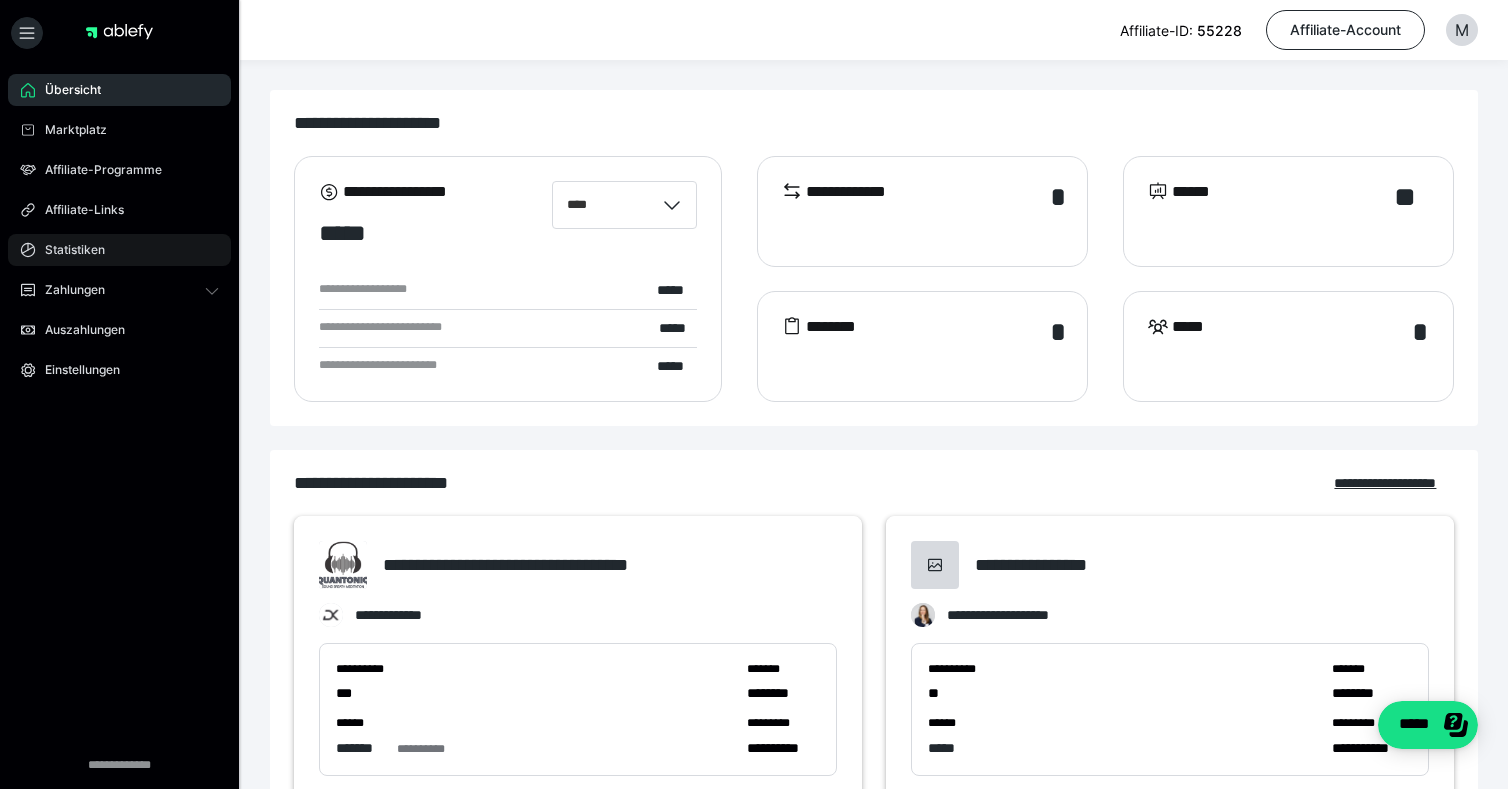 click on "Statistiken" at bounding box center (68, 250) 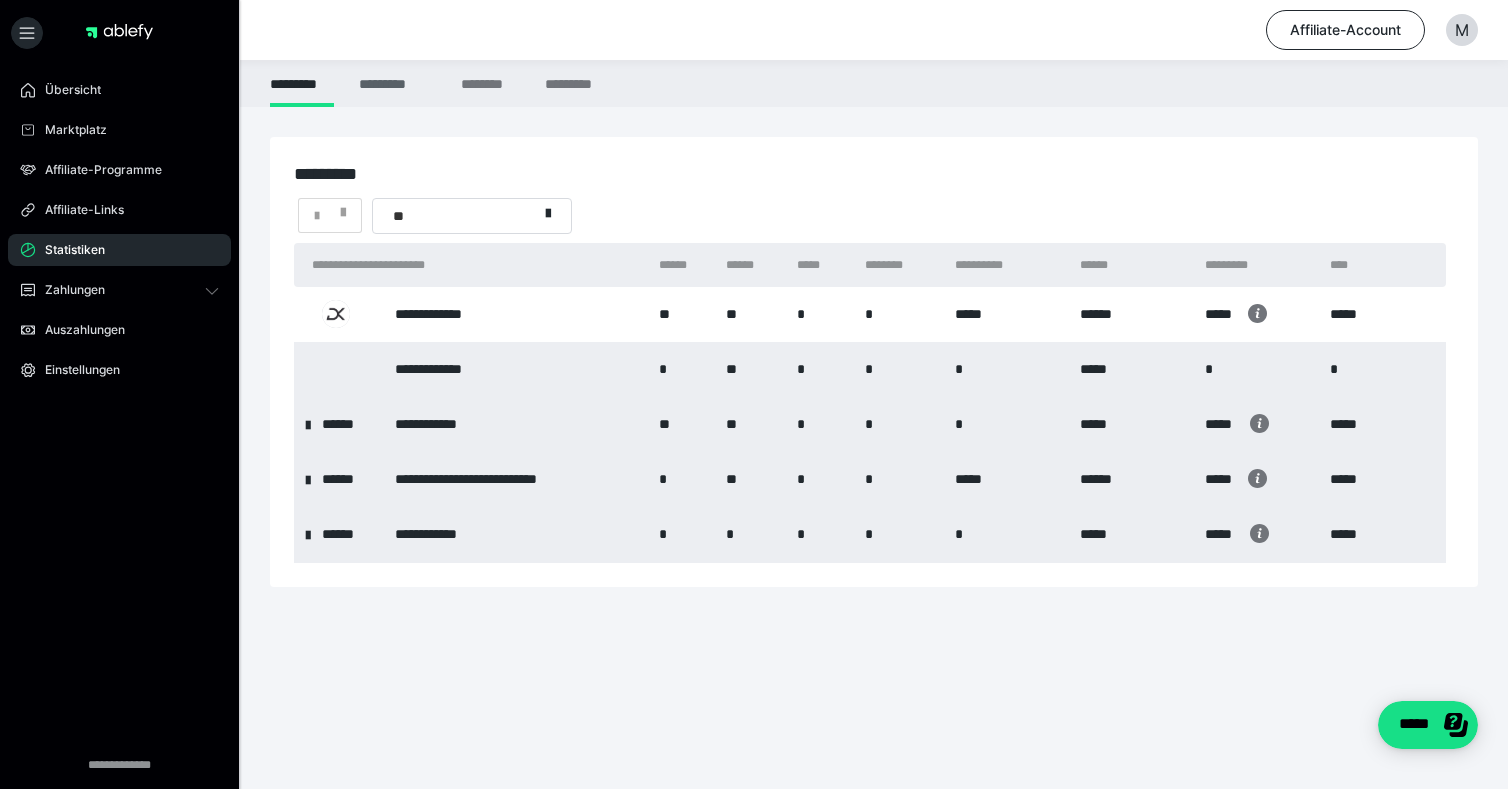 click on "*********" at bounding box center (397, 83) 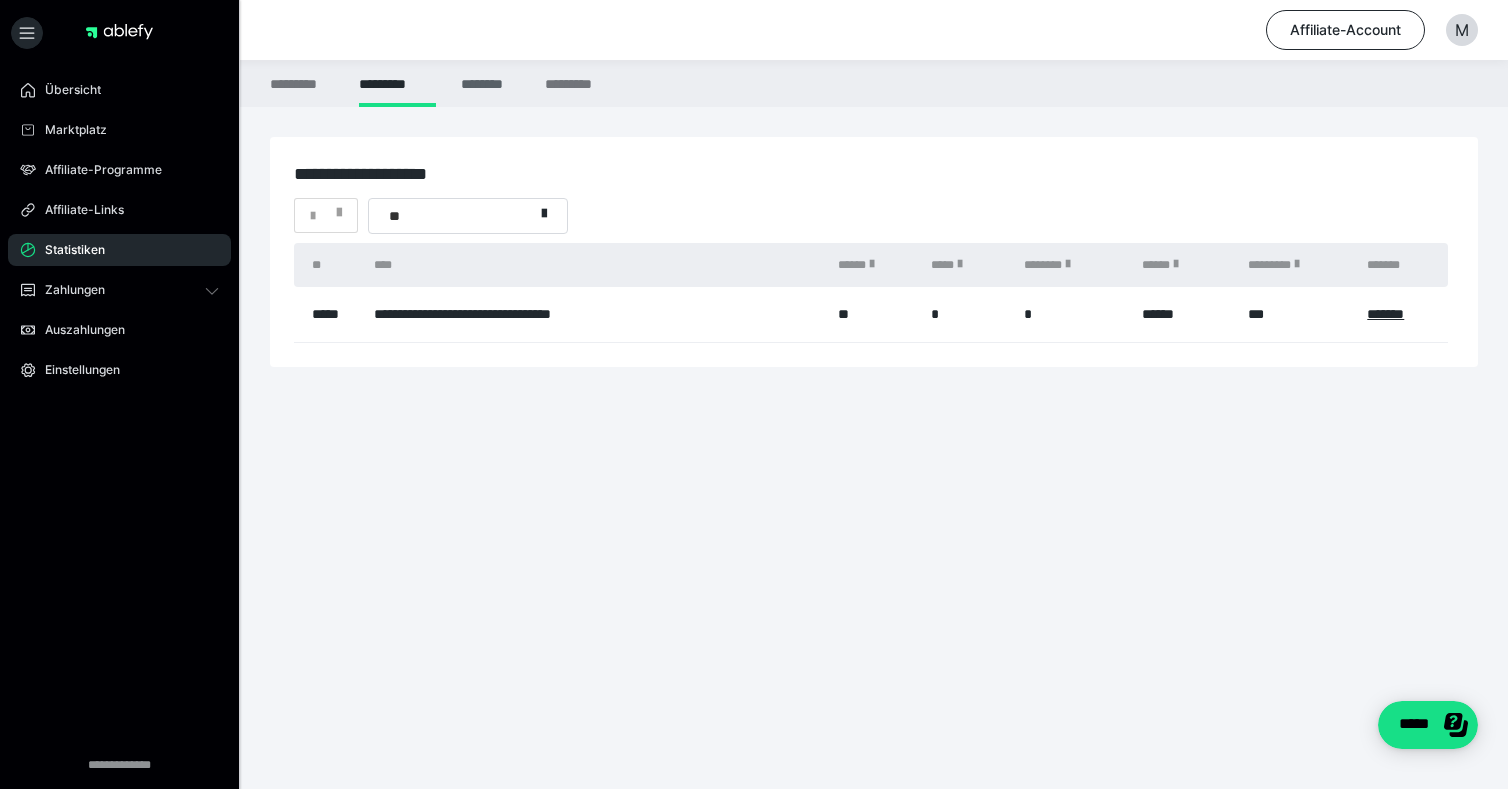 click on "********" at bounding box center [491, 83] 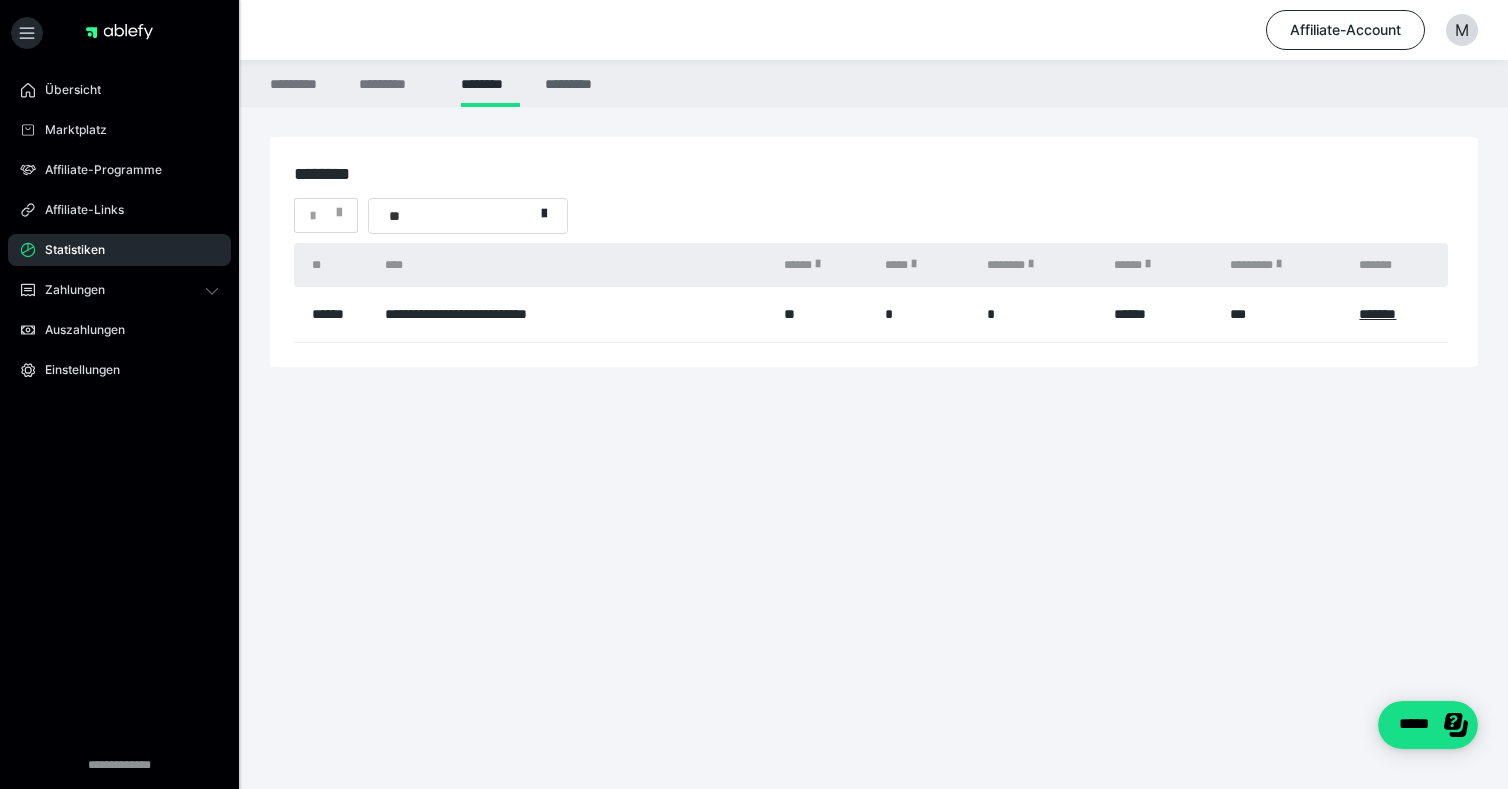 click on "*********" at bounding box center [577, 83] 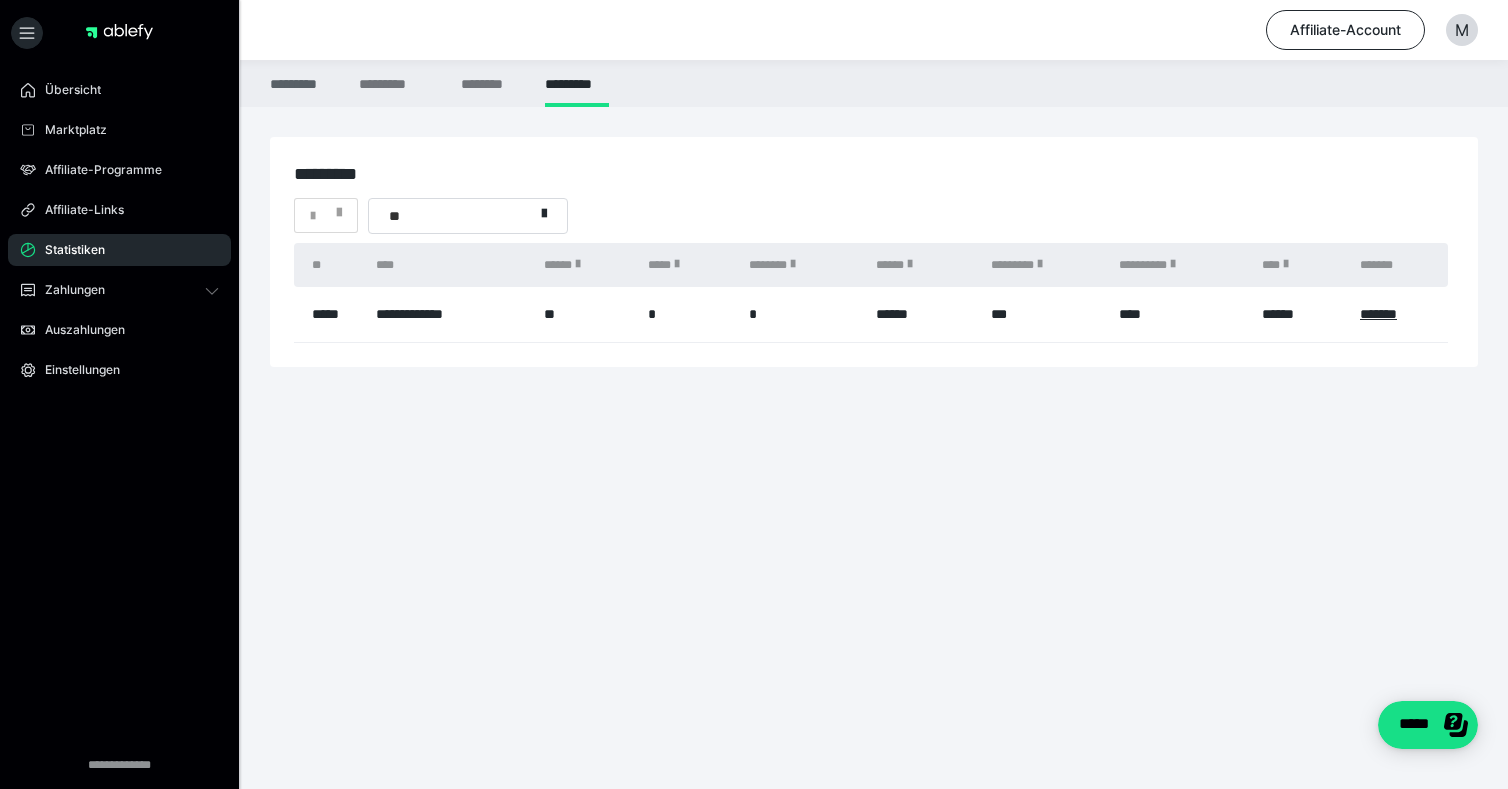 click on "*********" at bounding box center [302, 83] 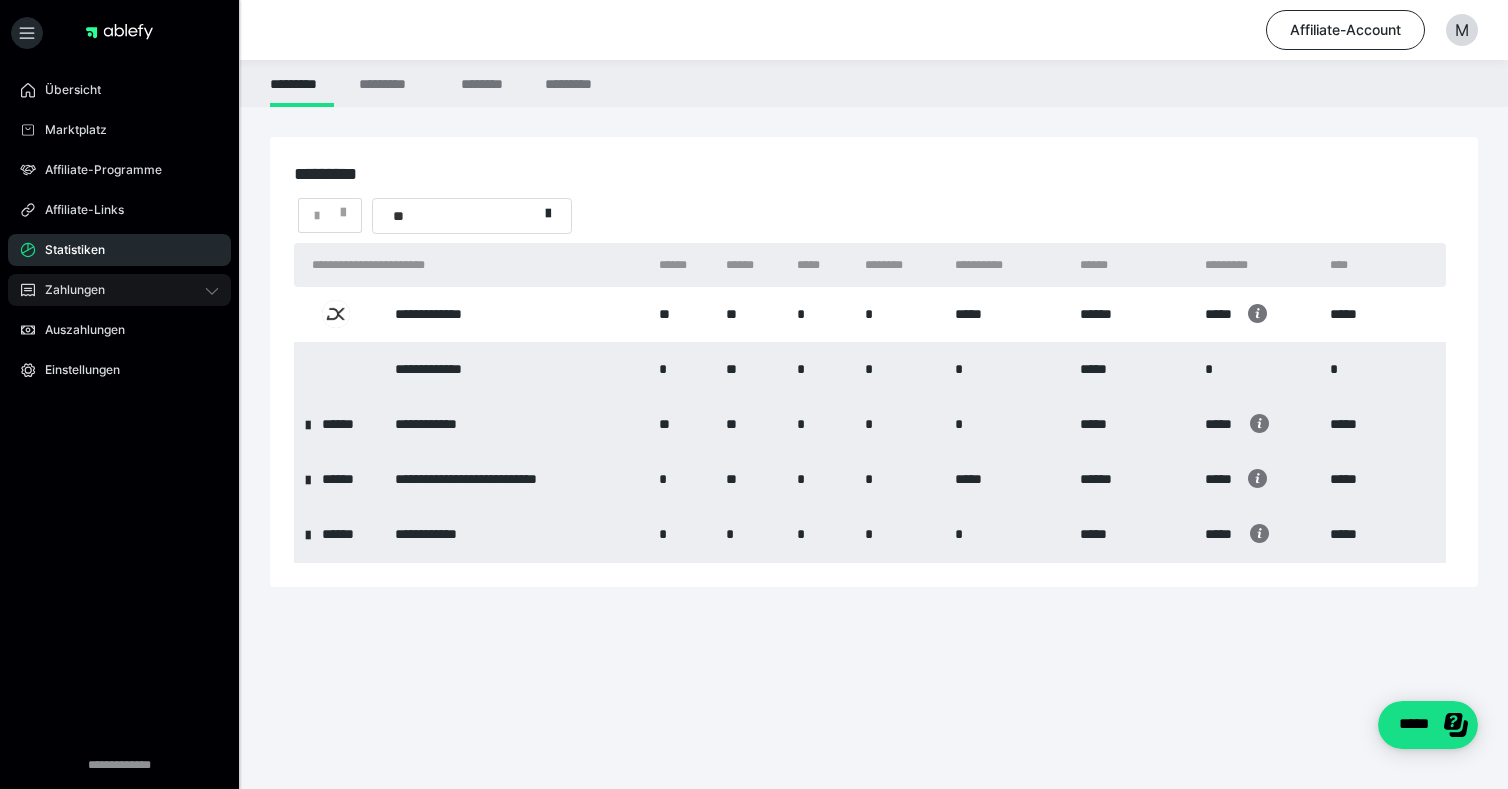 click on "Zahlungen" at bounding box center [119, 290] 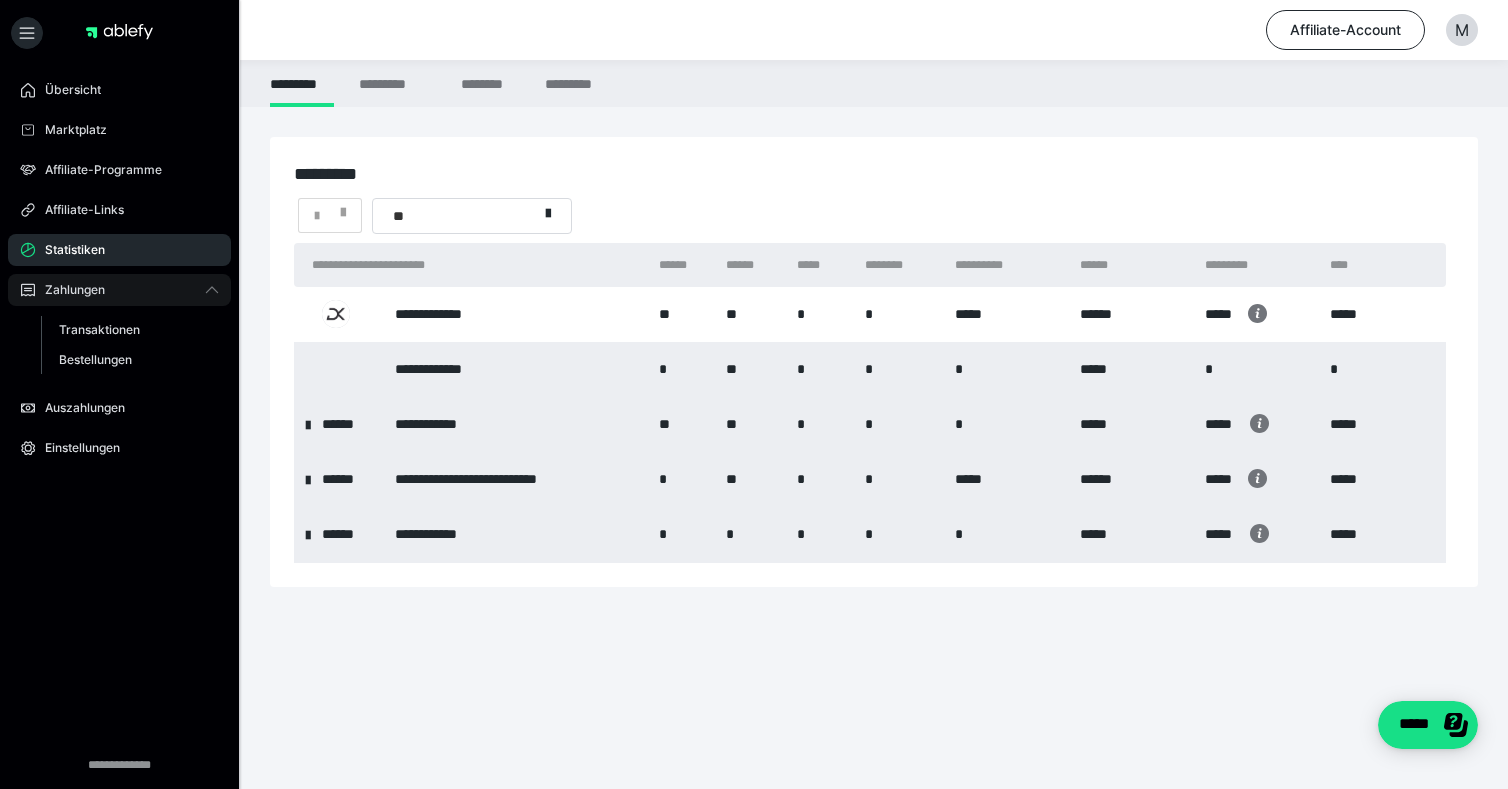 click on "Zahlungen" at bounding box center [119, 290] 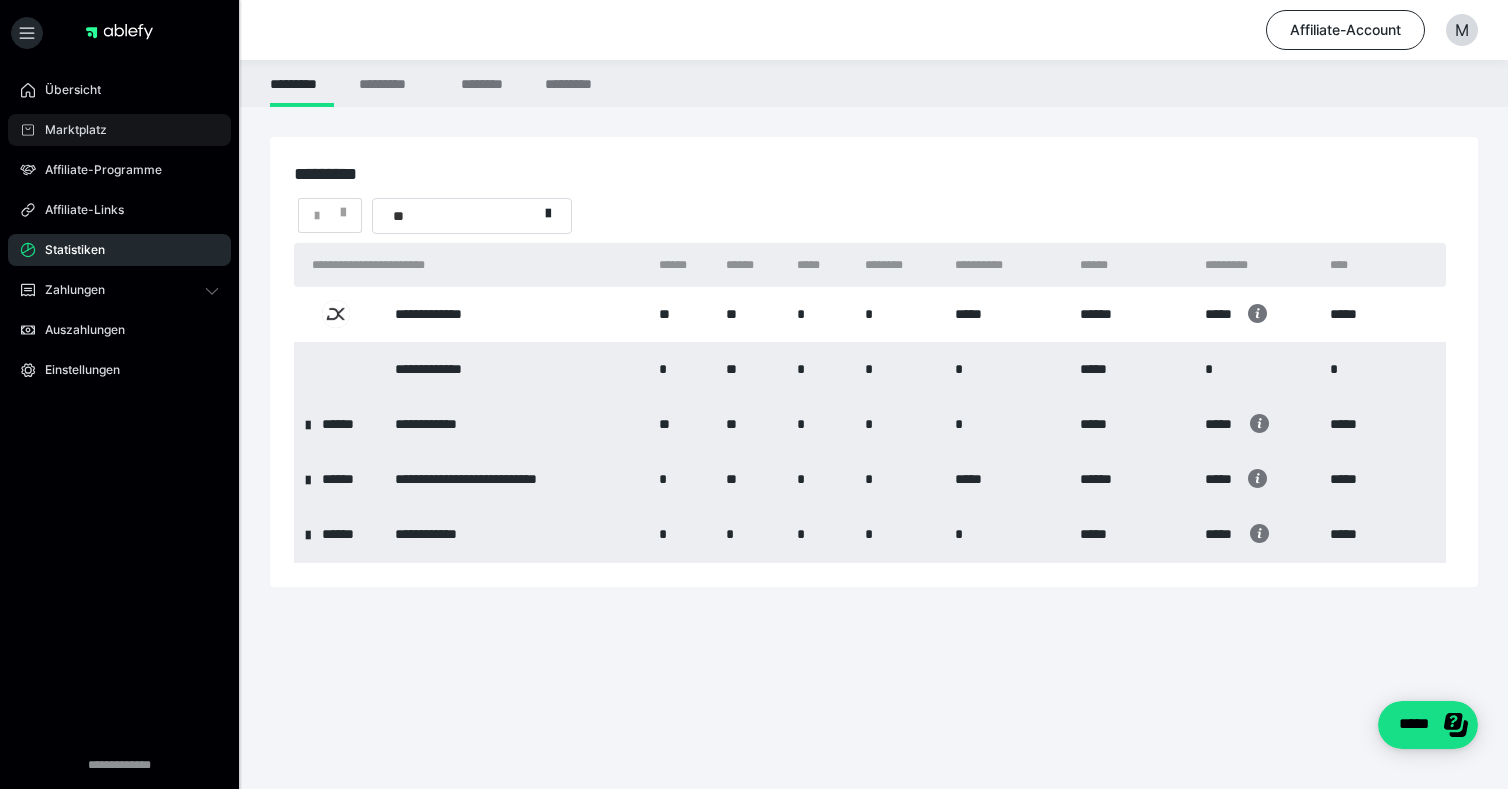 click on "Marktplatz" at bounding box center (69, 130) 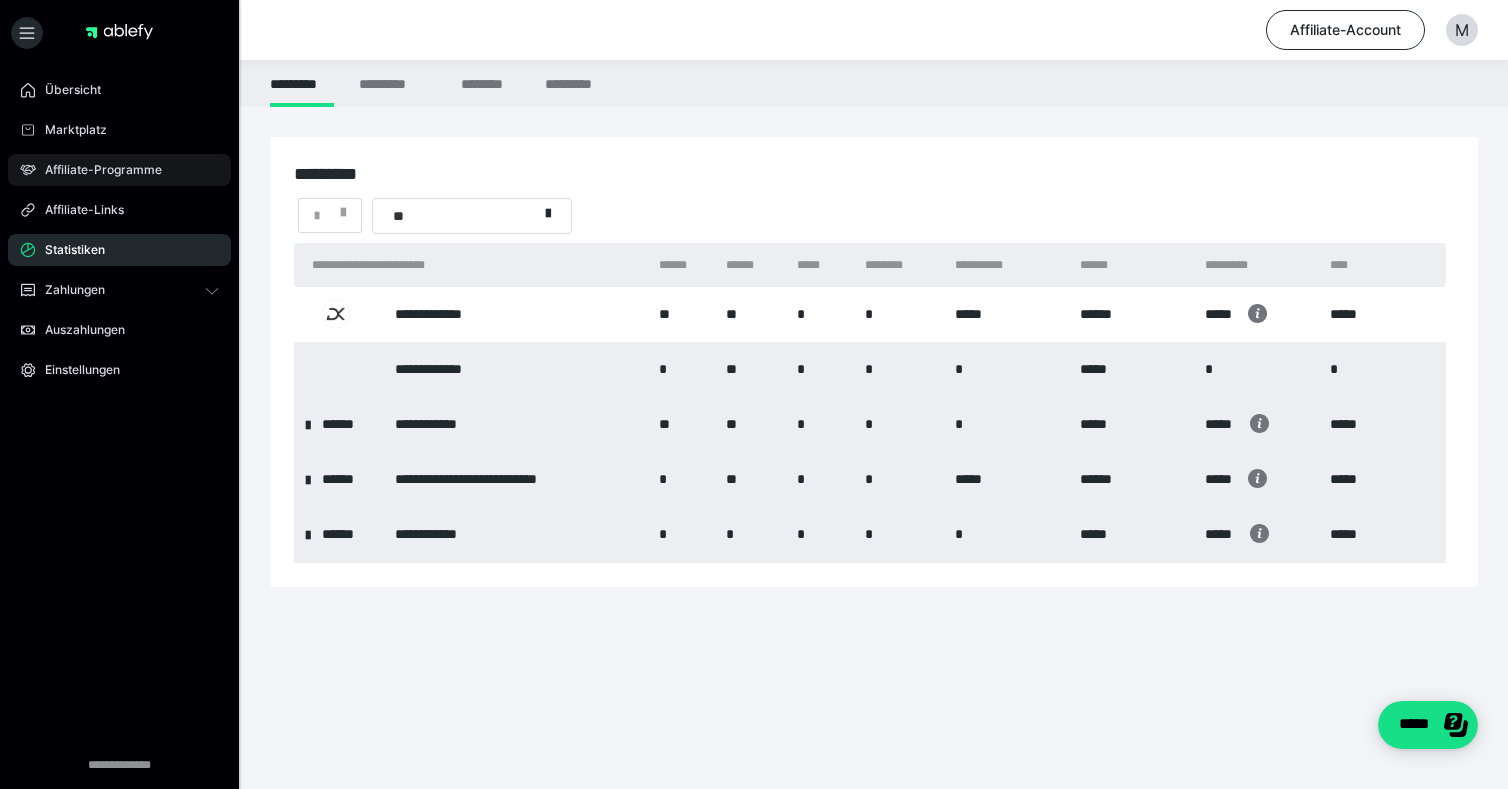 click on "Affiliate-Programme" at bounding box center (96, 170) 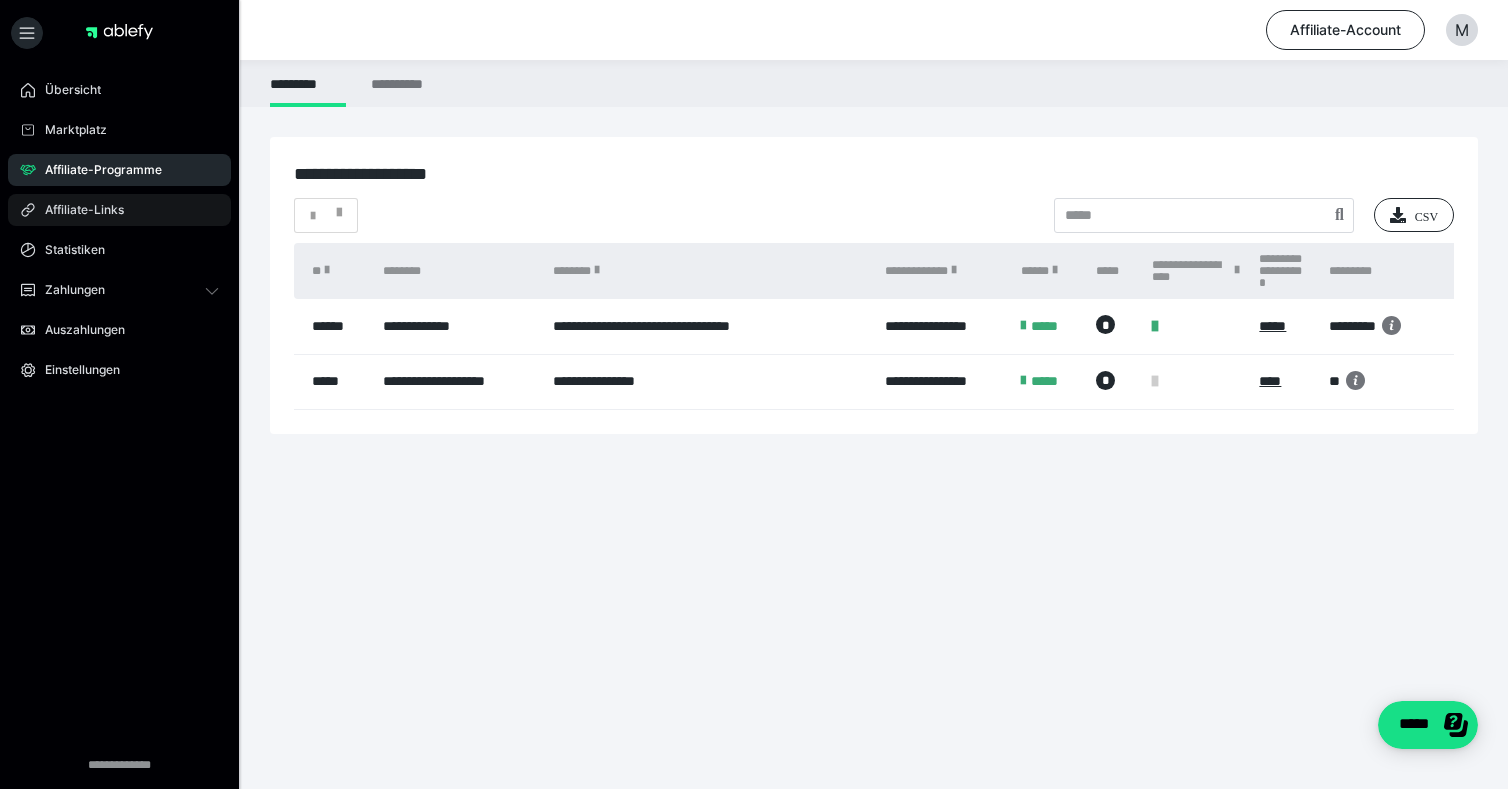 click on "Affiliate-Links" at bounding box center [119, 210] 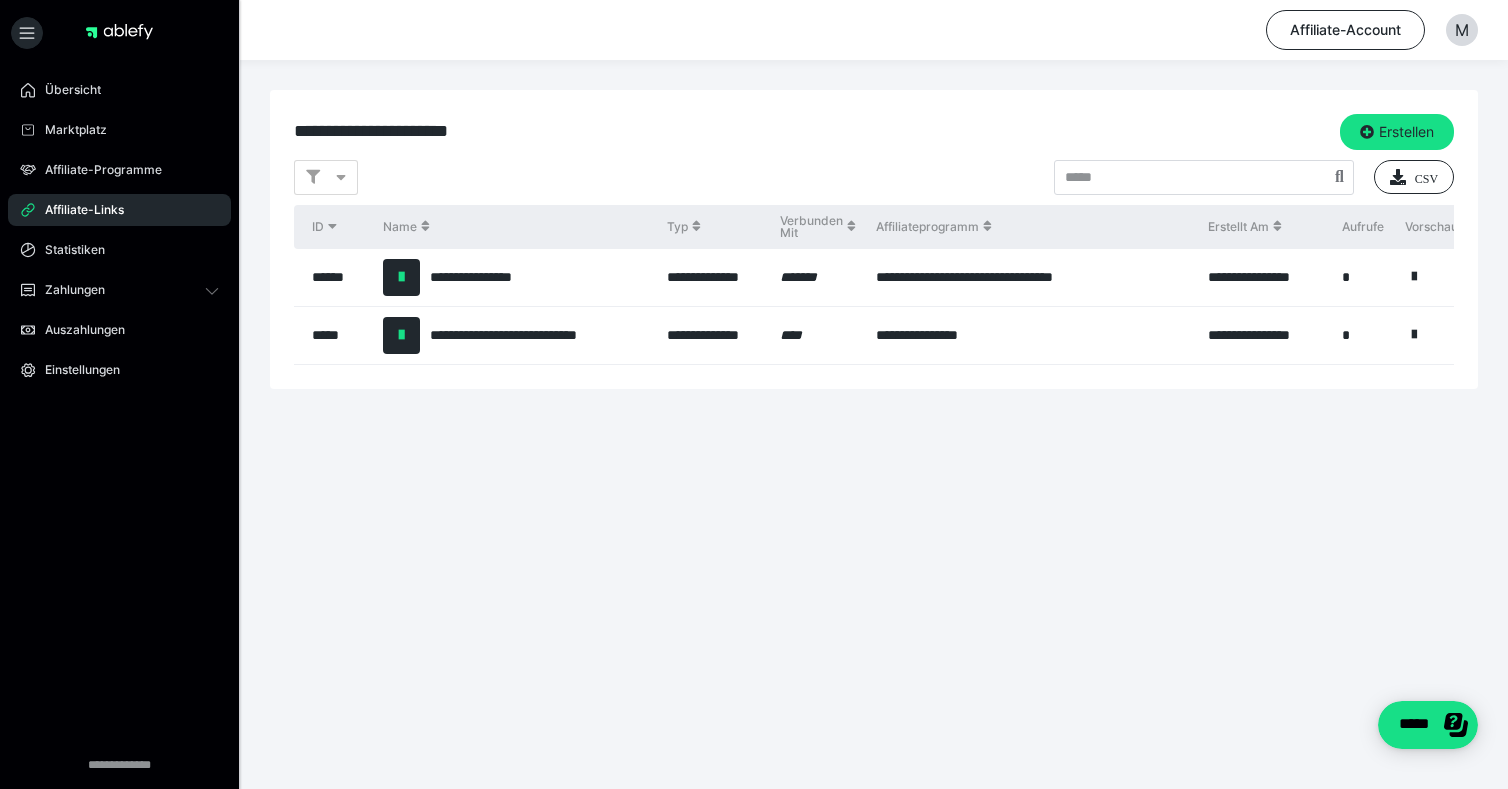click at bounding box center (401, 277) 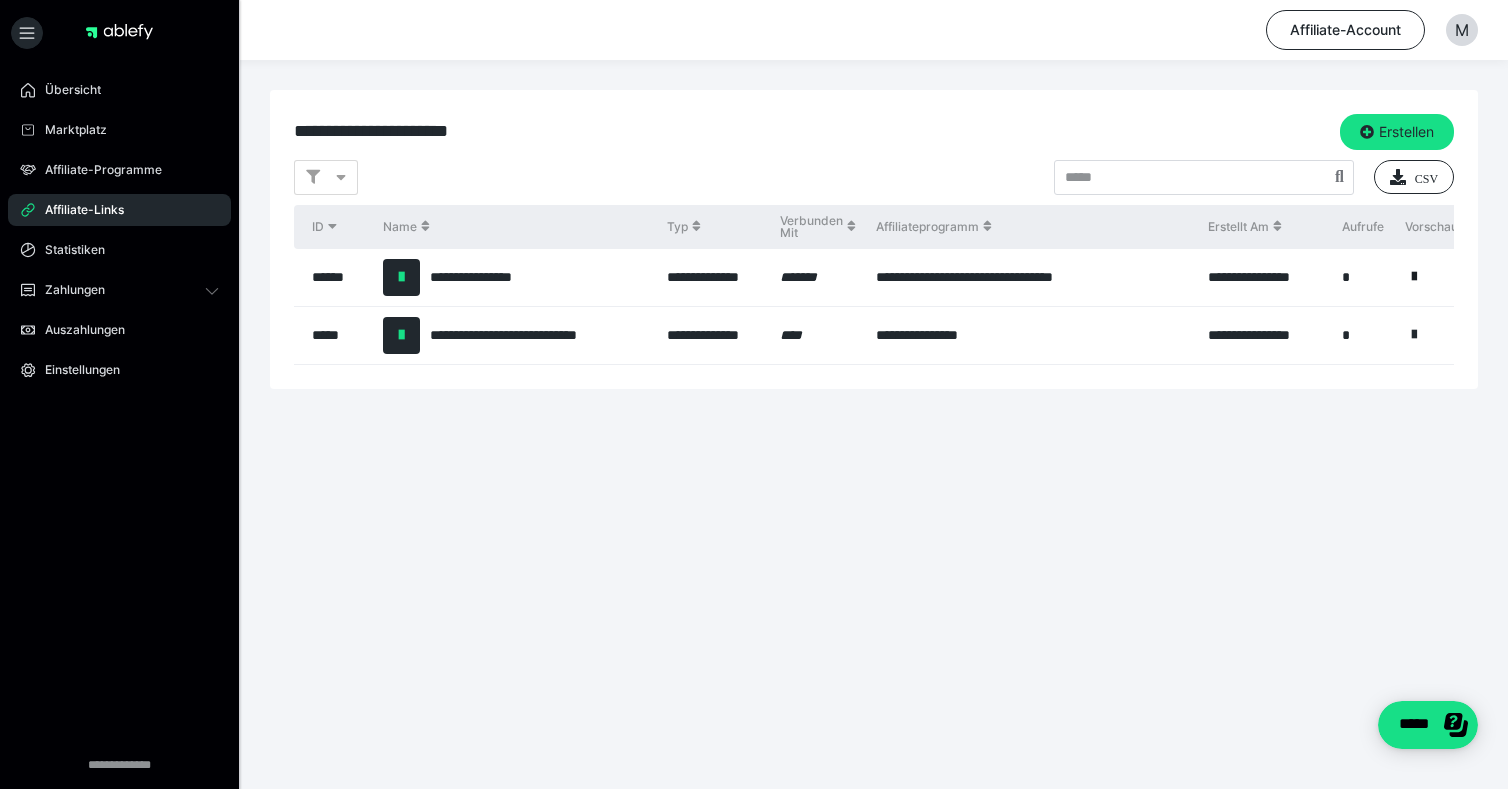 click at bounding box center [1414, 277] 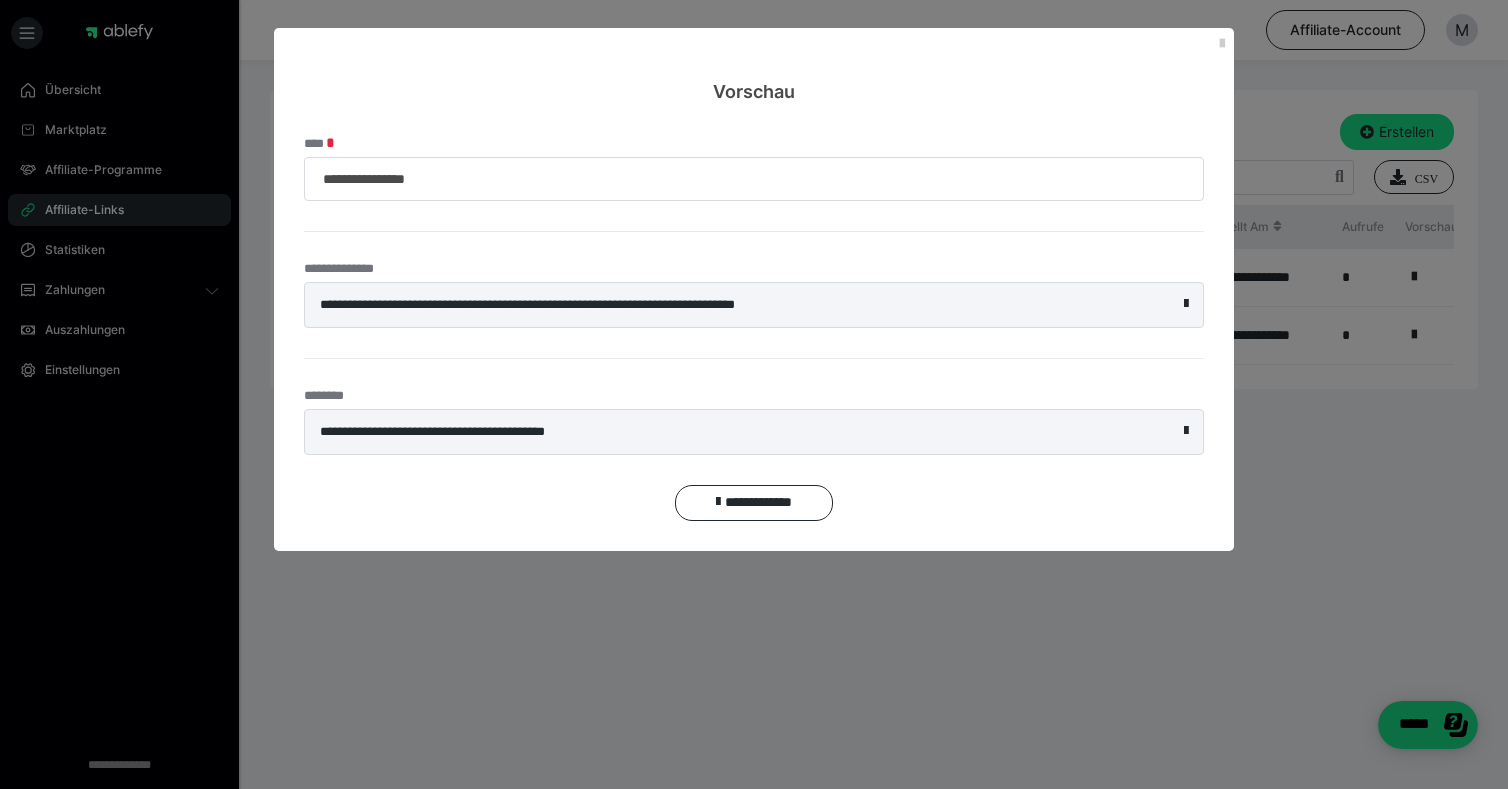 click on "**********" at bounding box center [754, 394] 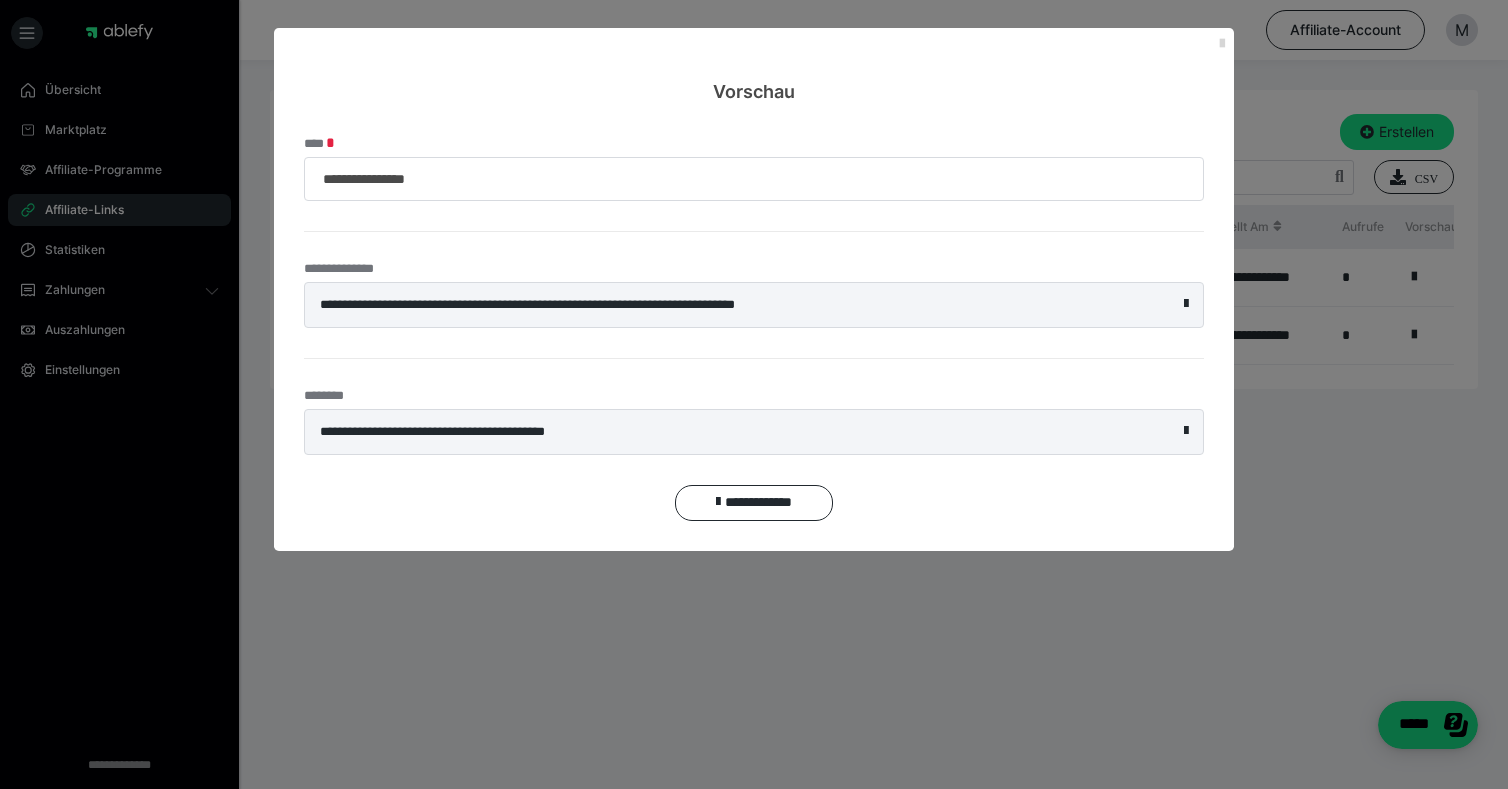 click at bounding box center [1222, 44] 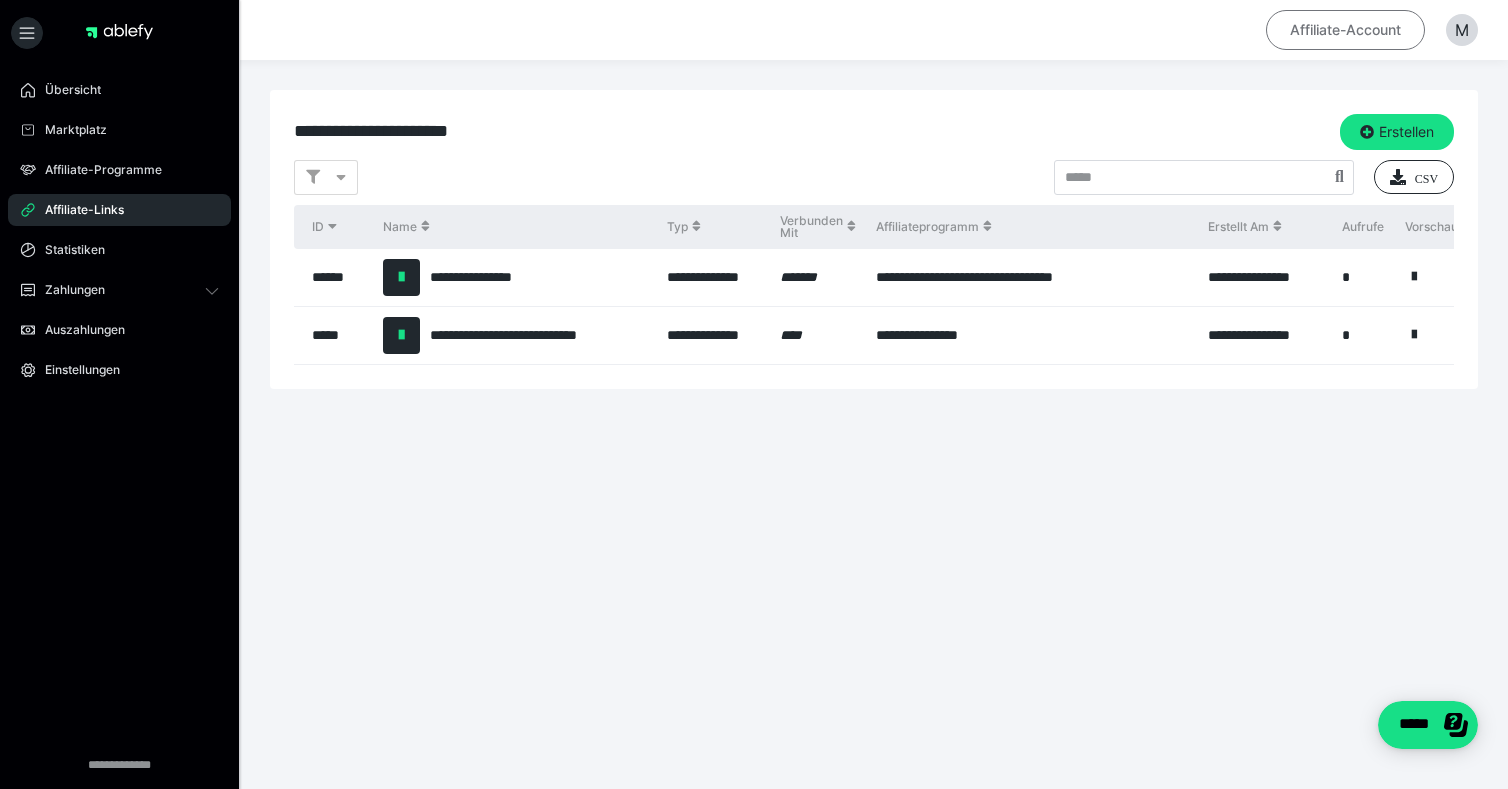 click on "Affiliate-Account" at bounding box center [1345, 30] 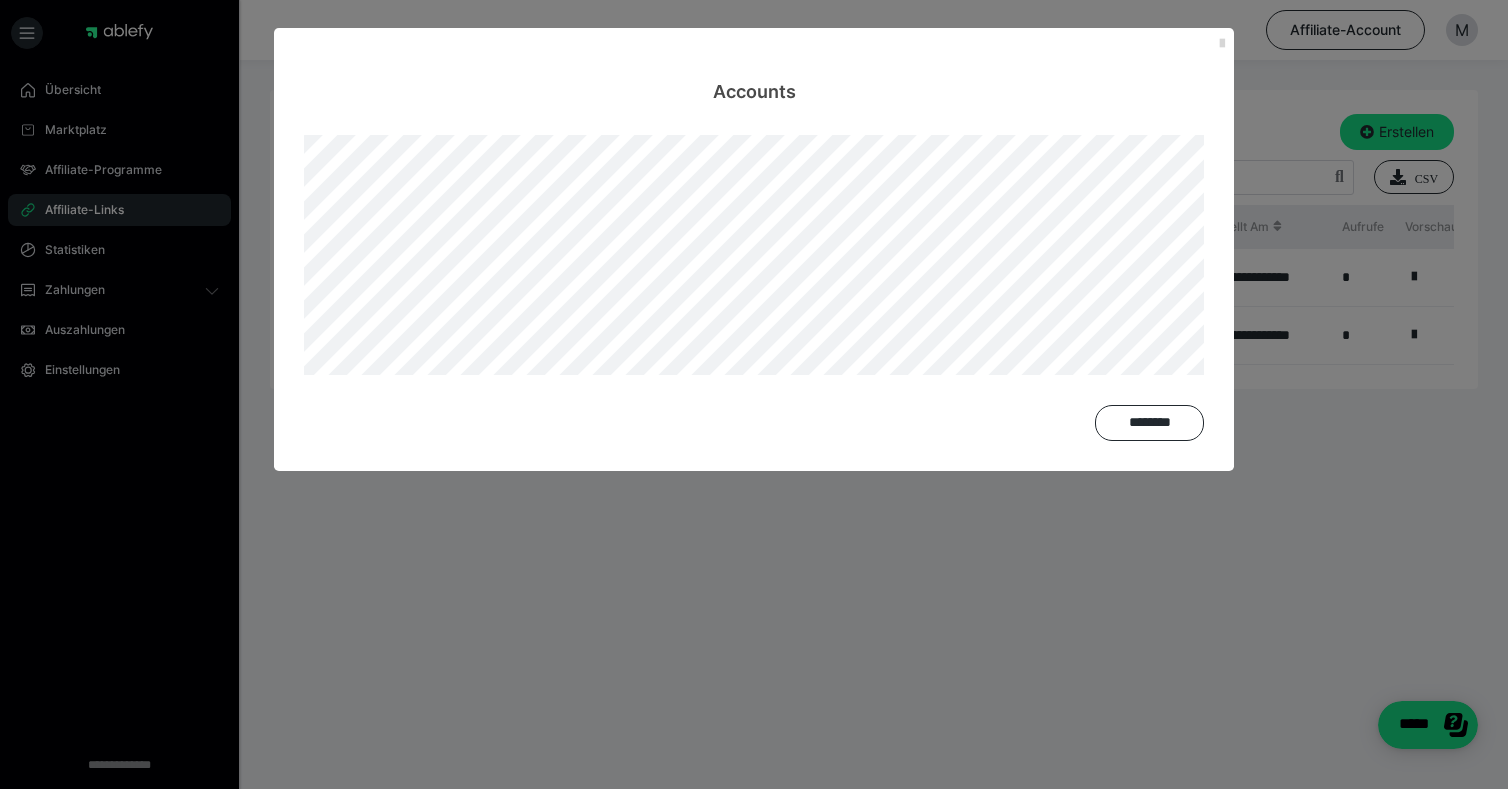 click at bounding box center (1222, 44) 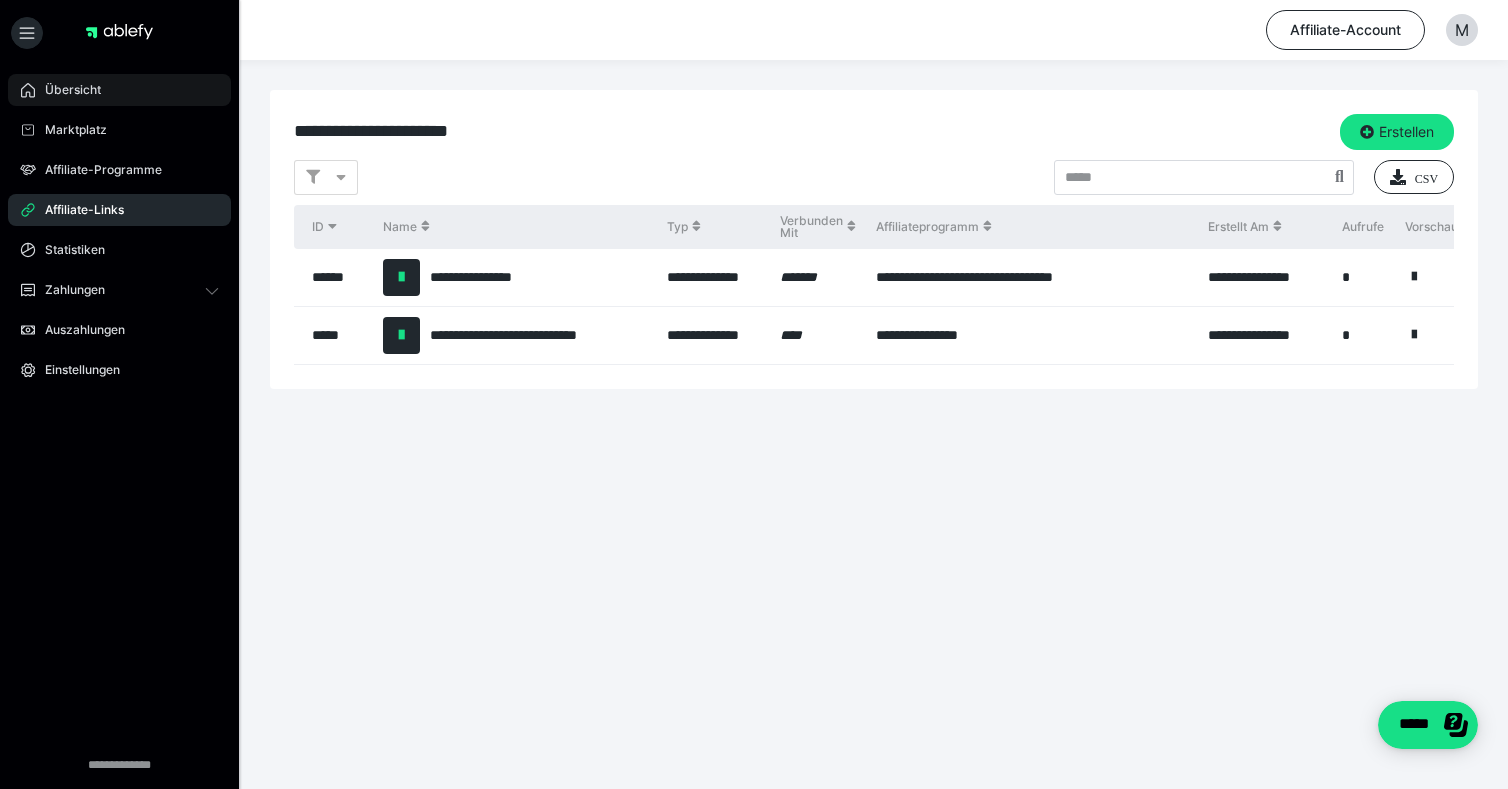 click on "Übersicht" at bounding box center [66, 90] 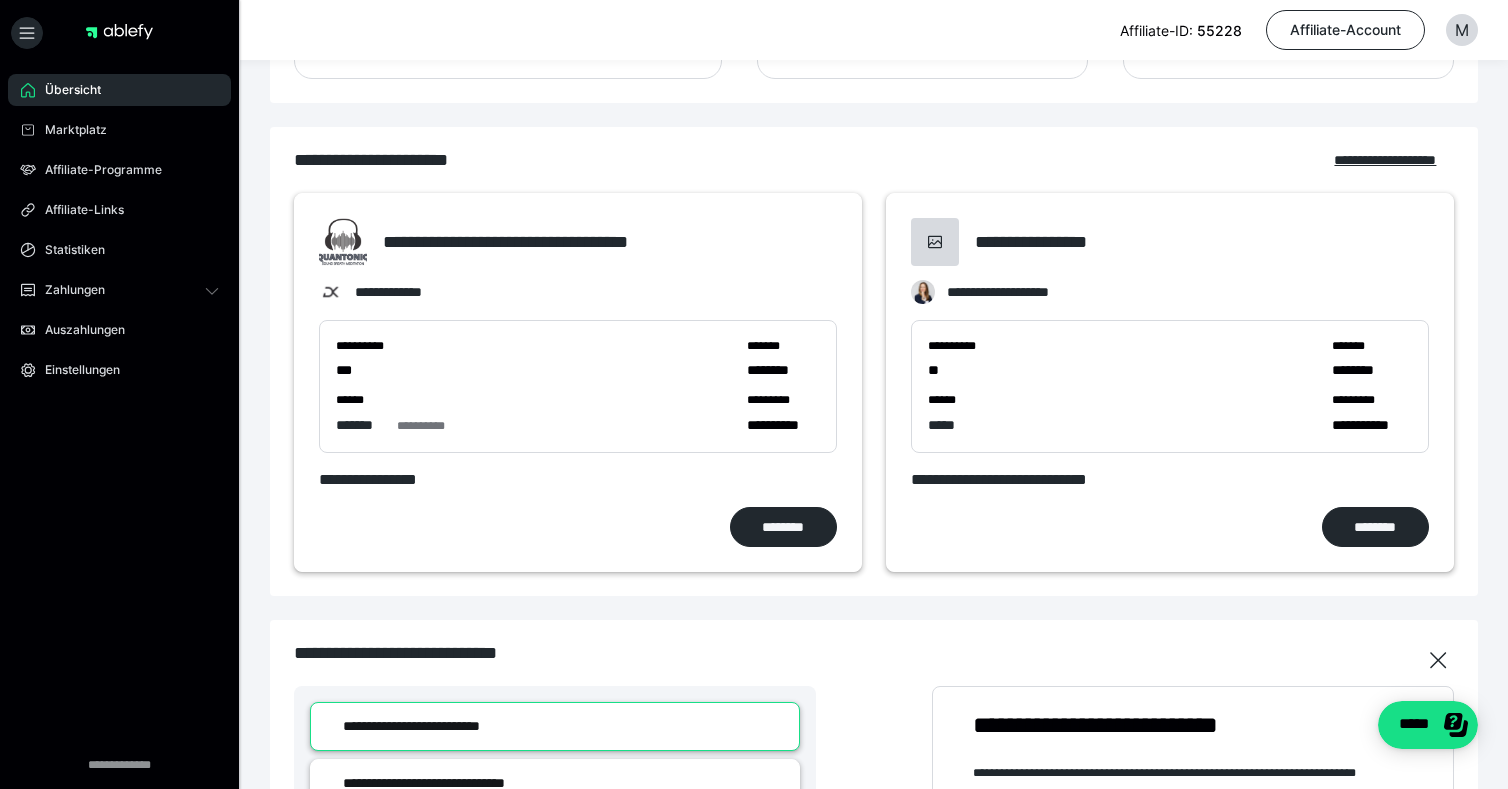 scroll, scrollTop: 293, scrollLeft: 0, axis: vertical 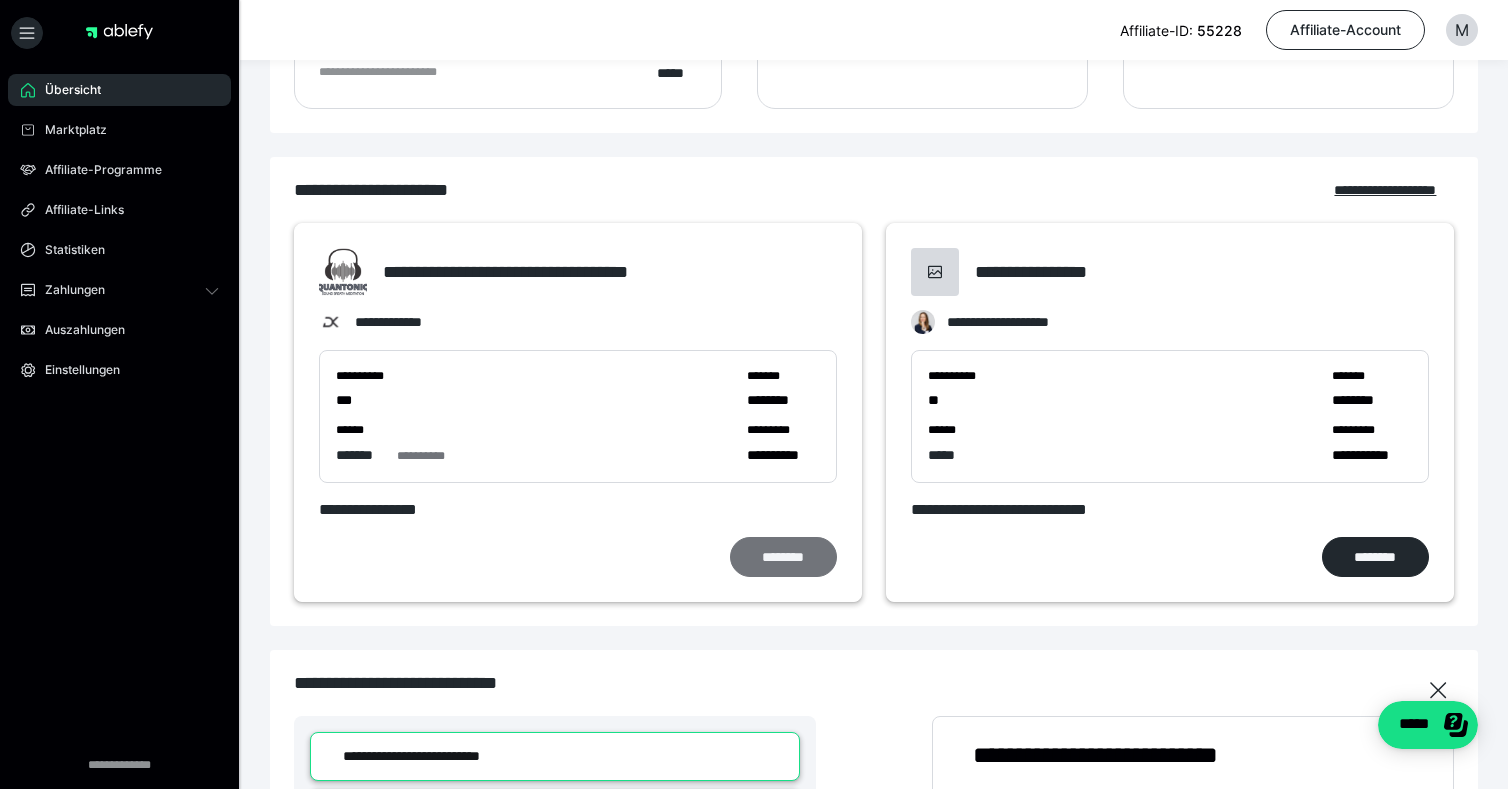 click on "********" at bounding box center (783, 557) 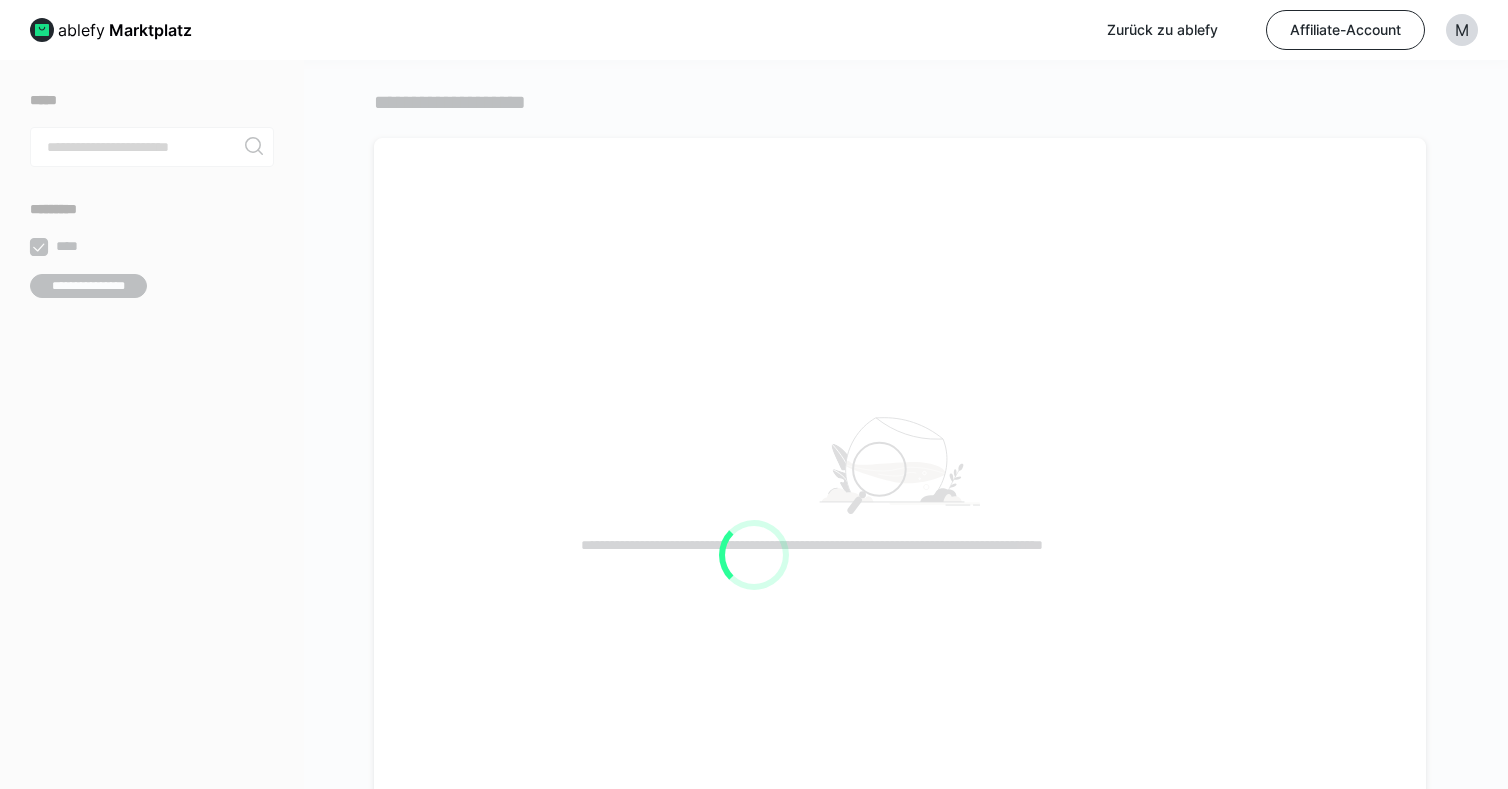 scroll, scrollTop: 0, scrollLeft: 0, axis: both 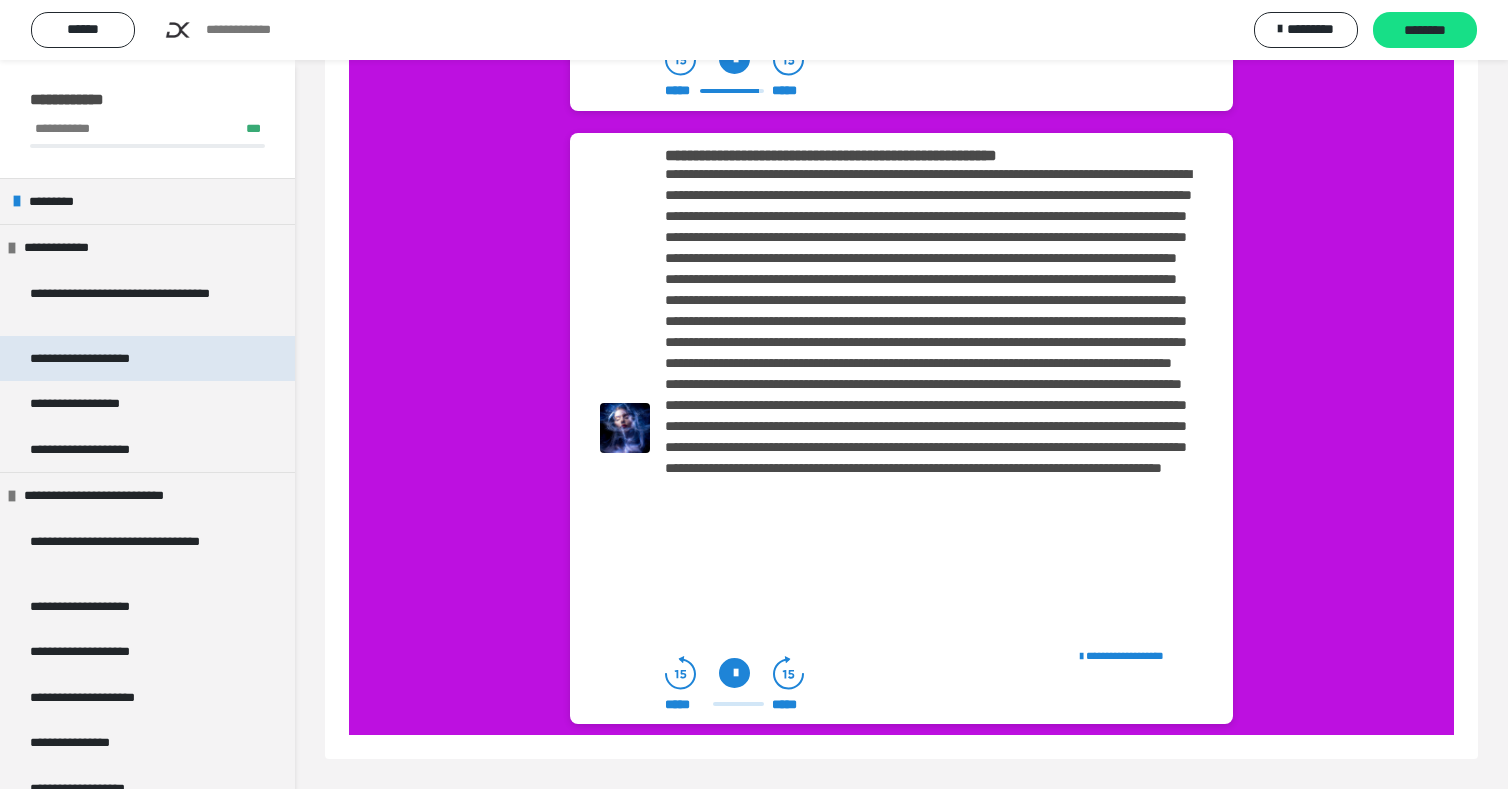 click on "**********" at bounding box center [120, 359] 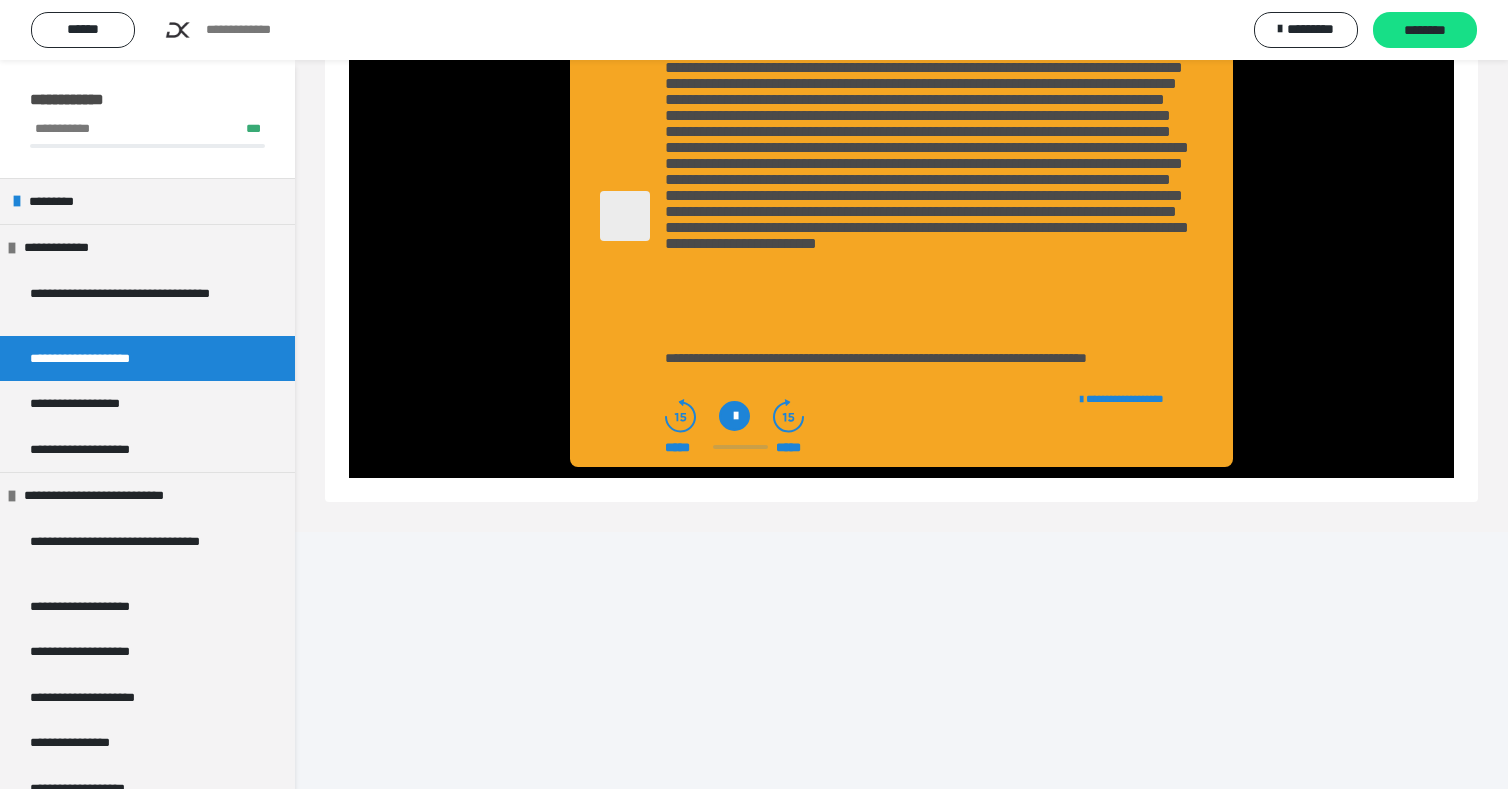 scroll, scrollTop: 523, scrollLeft: 0, axis: vertical 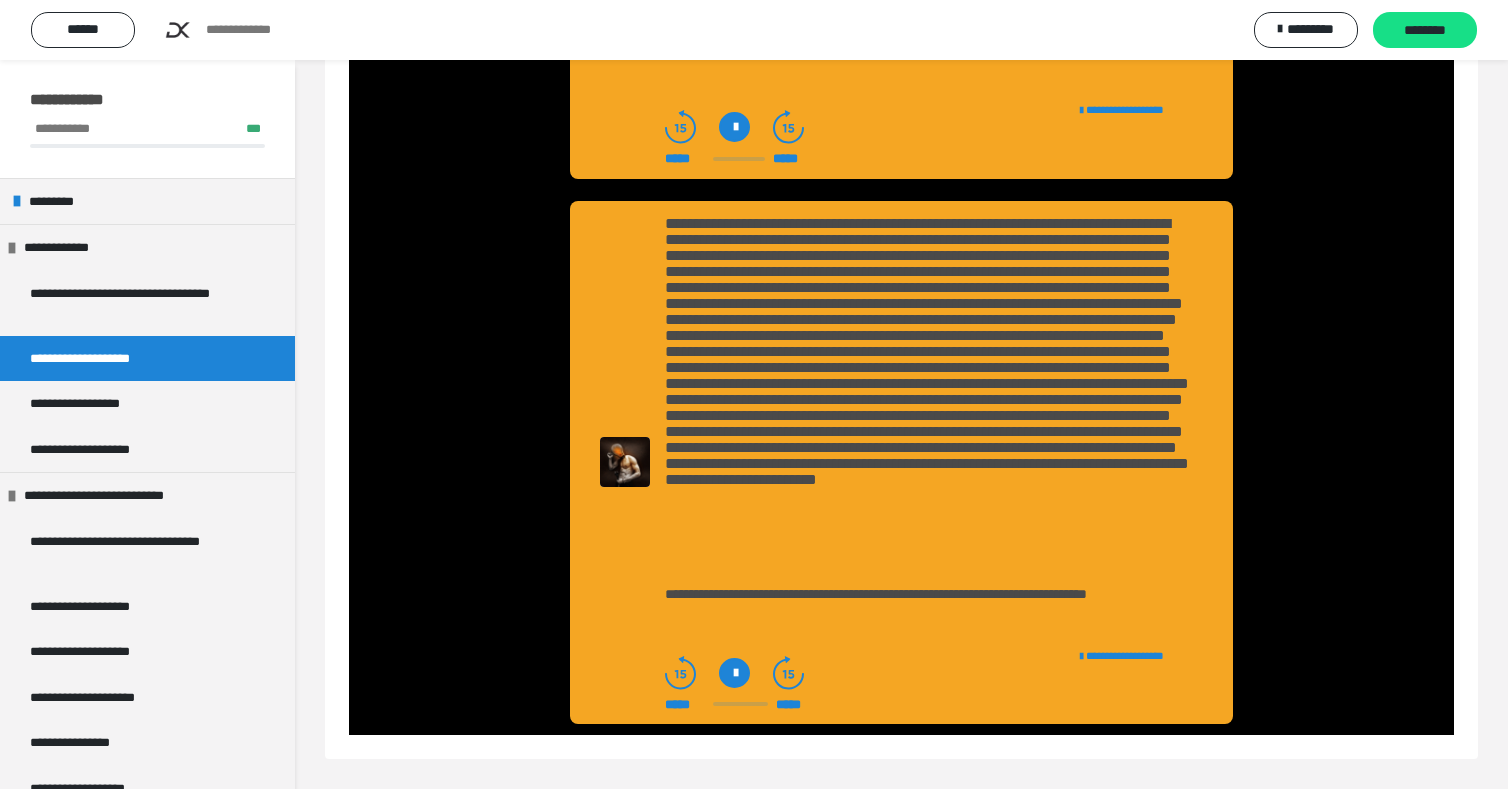click at bounding box center (734, 127) 